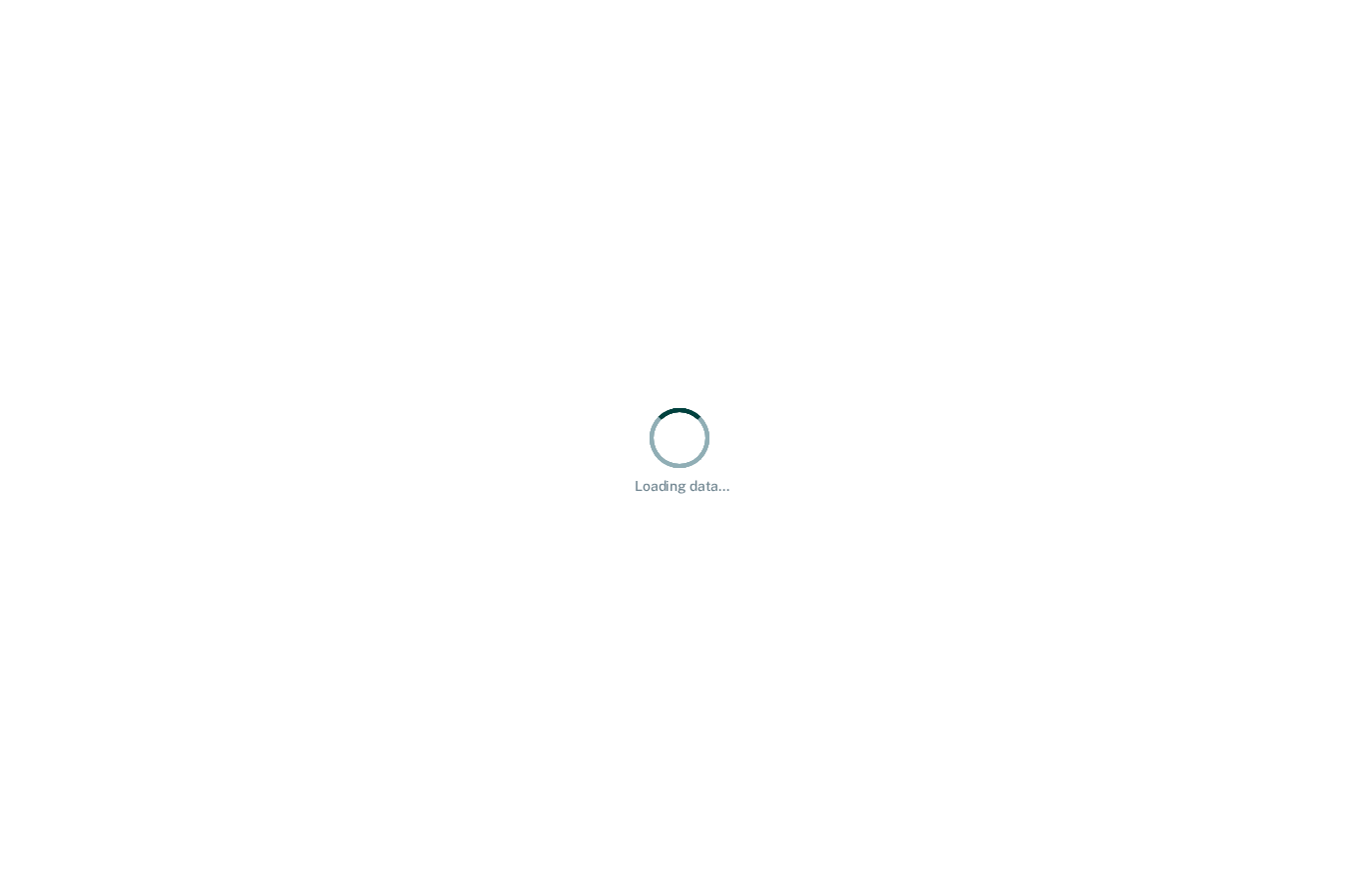 scroll, scrollTop: 0, scrollLeft: 0, axis: both 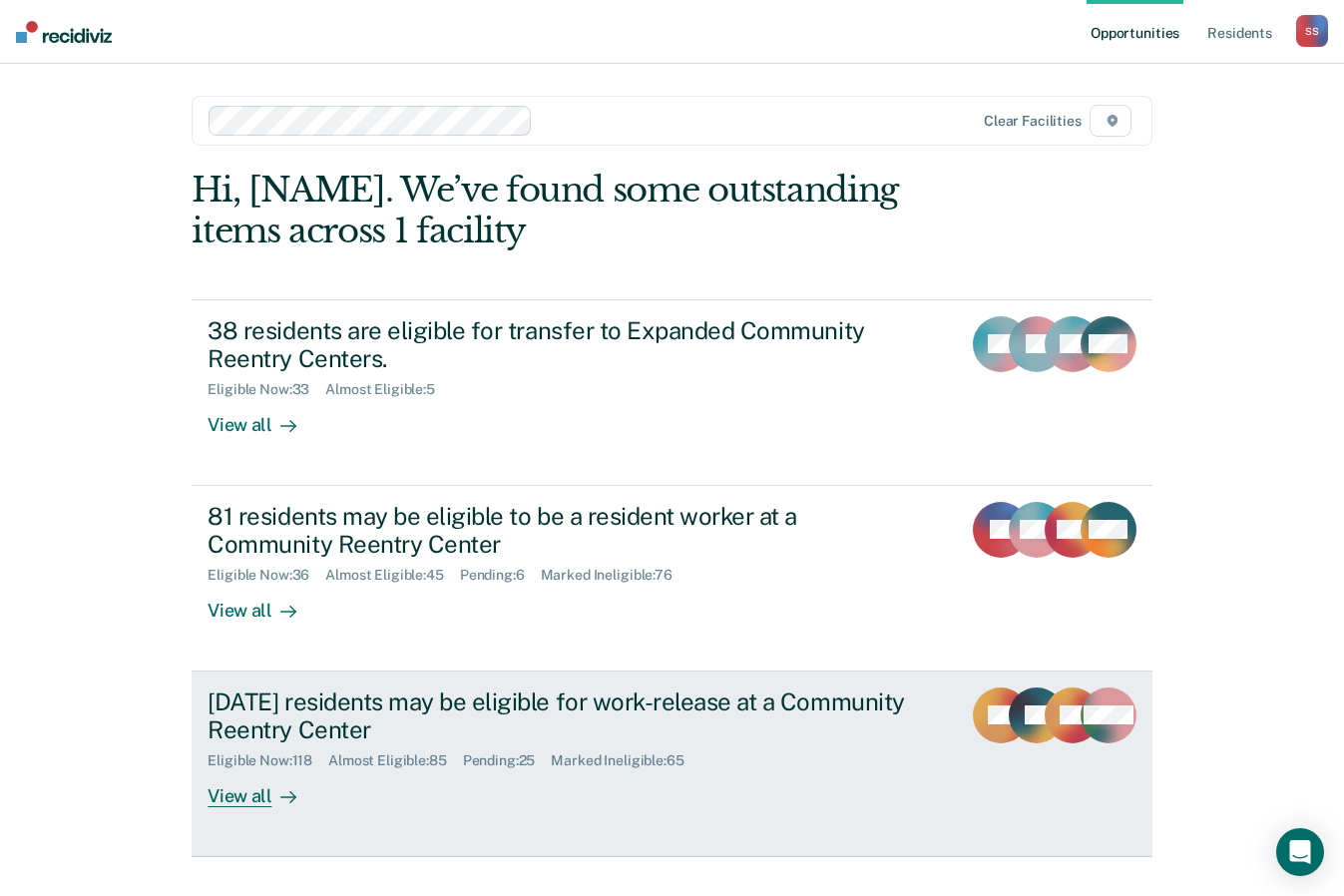 click on "[DATE] residents may be eligible for work-release at a Community Reentry Center" at bounding box center [558, 716] 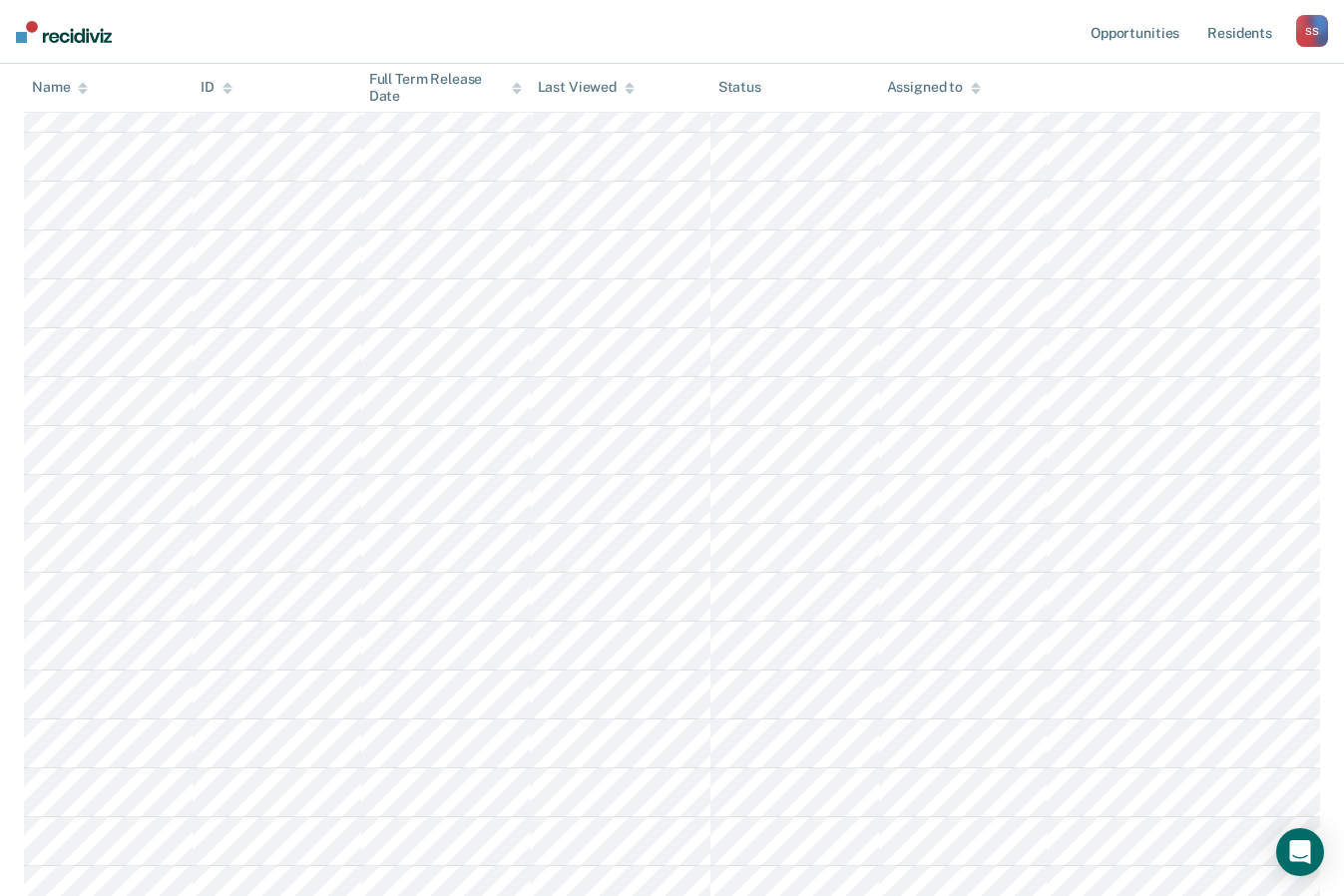 scroll, scrollTop: 898, scrollLeft: 0, axis: vertical 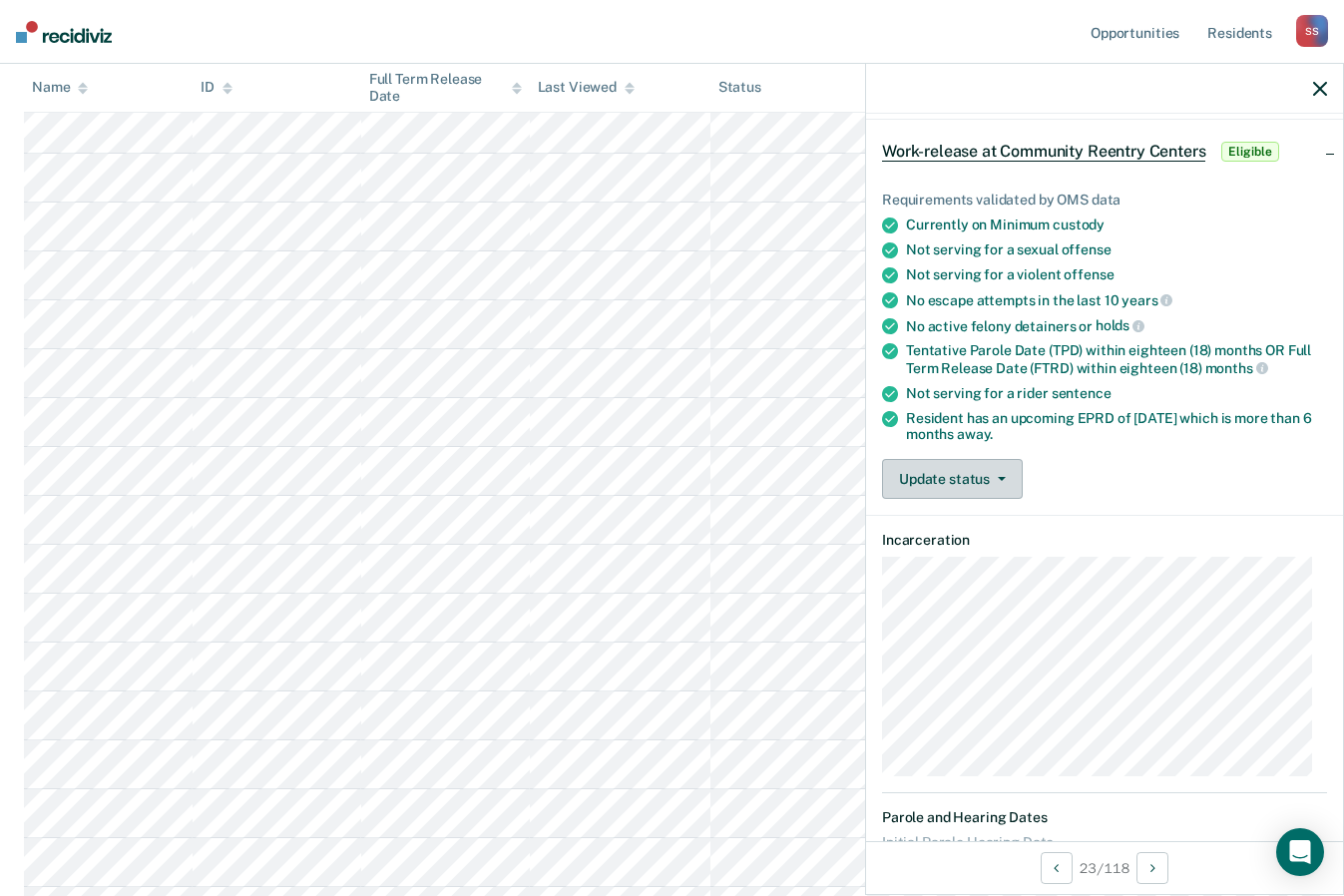 click at bounding box center [1002, 479] 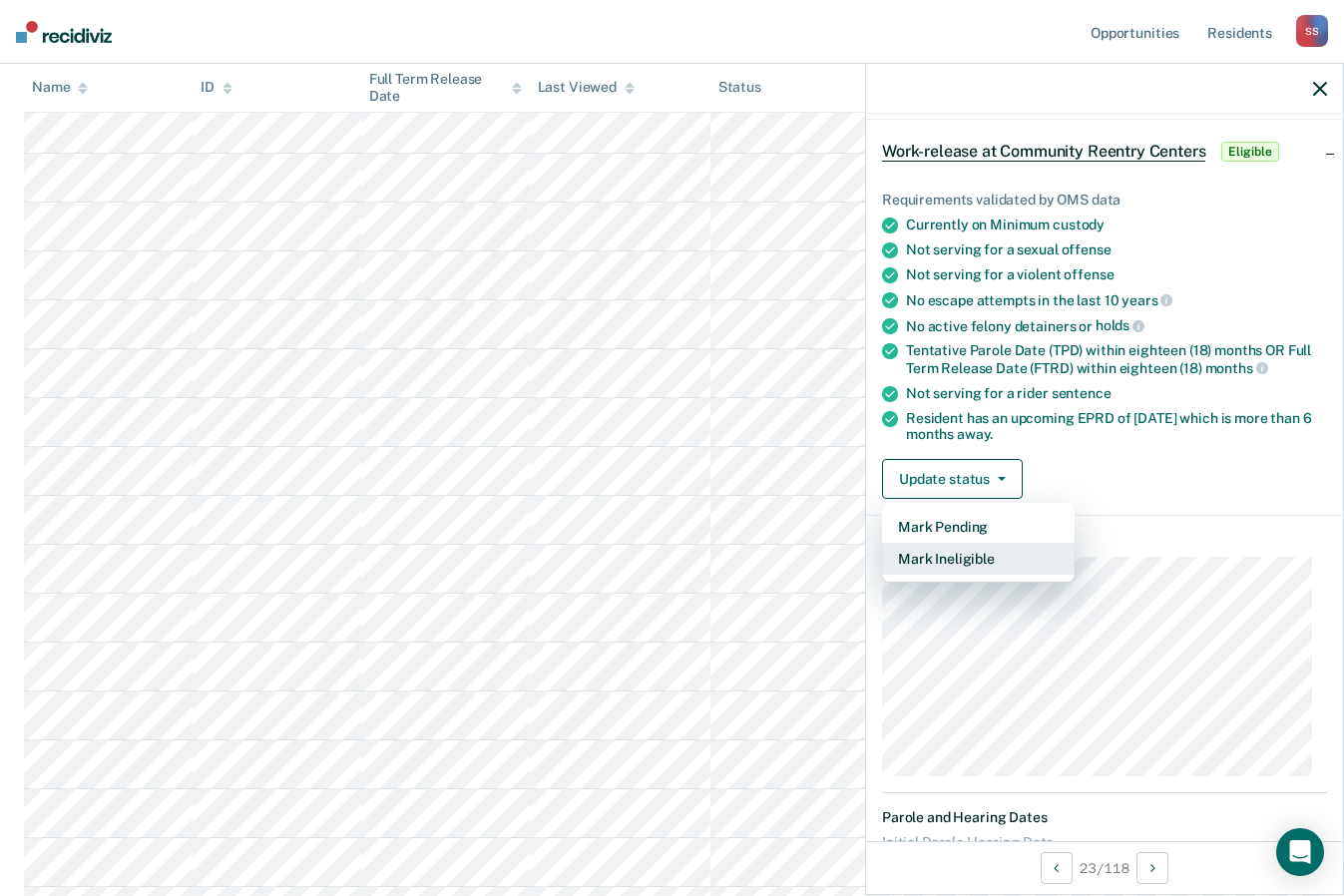 click on "Mark Ineligible" at bounding box center (978, 559) 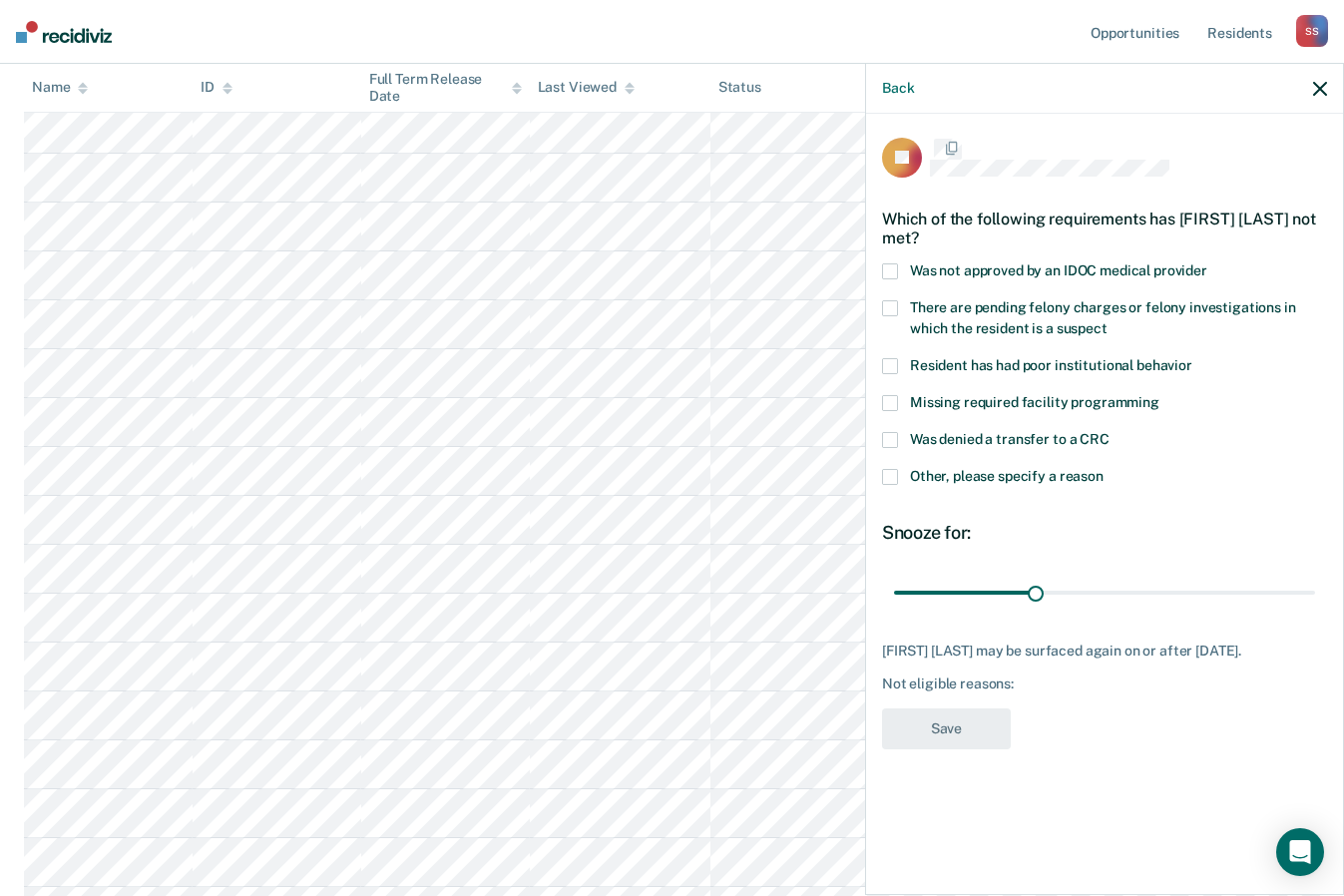scroll, scrollTop: 0, scrollLeft: 0, axis: both 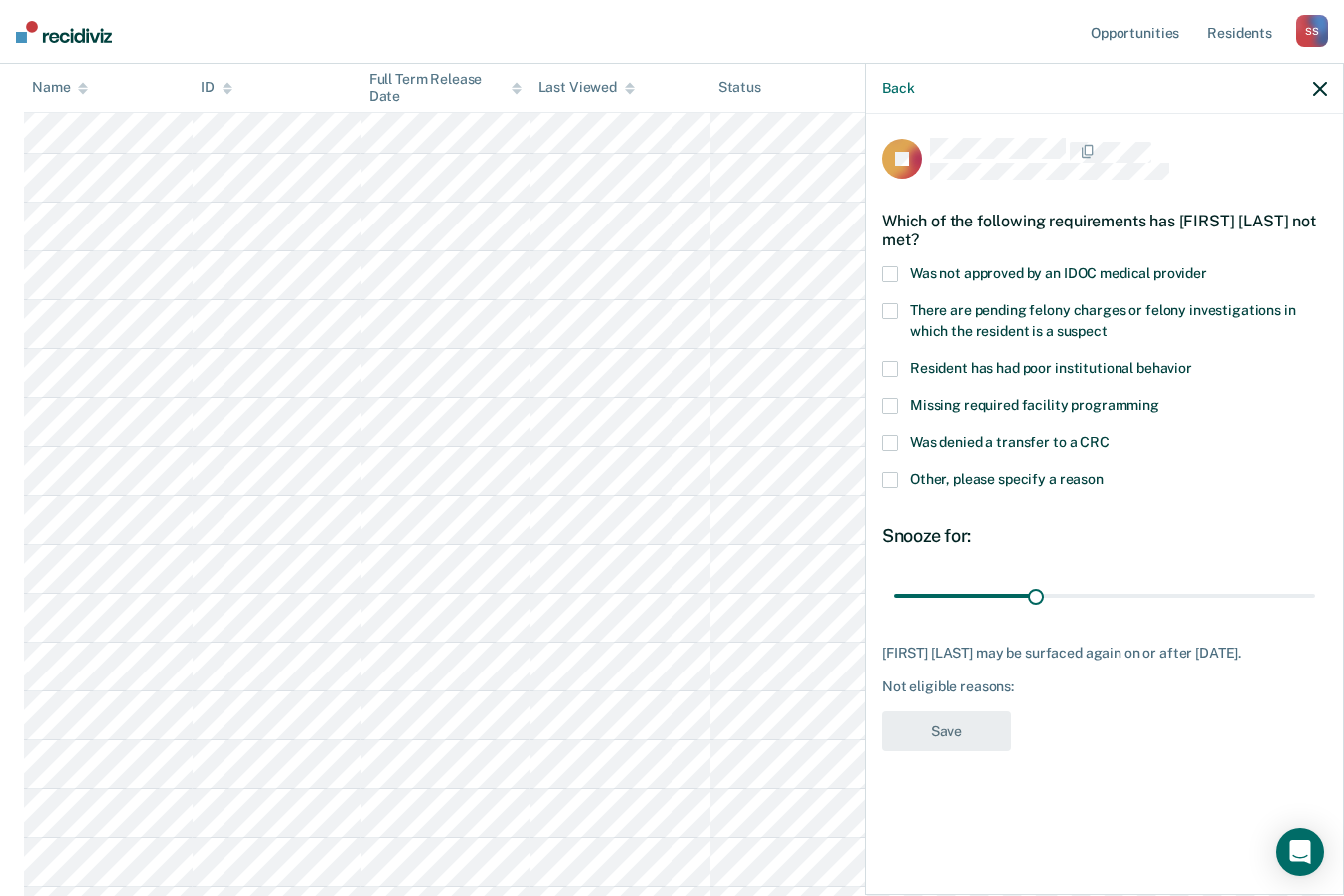 click at bounding box center (890, 311) 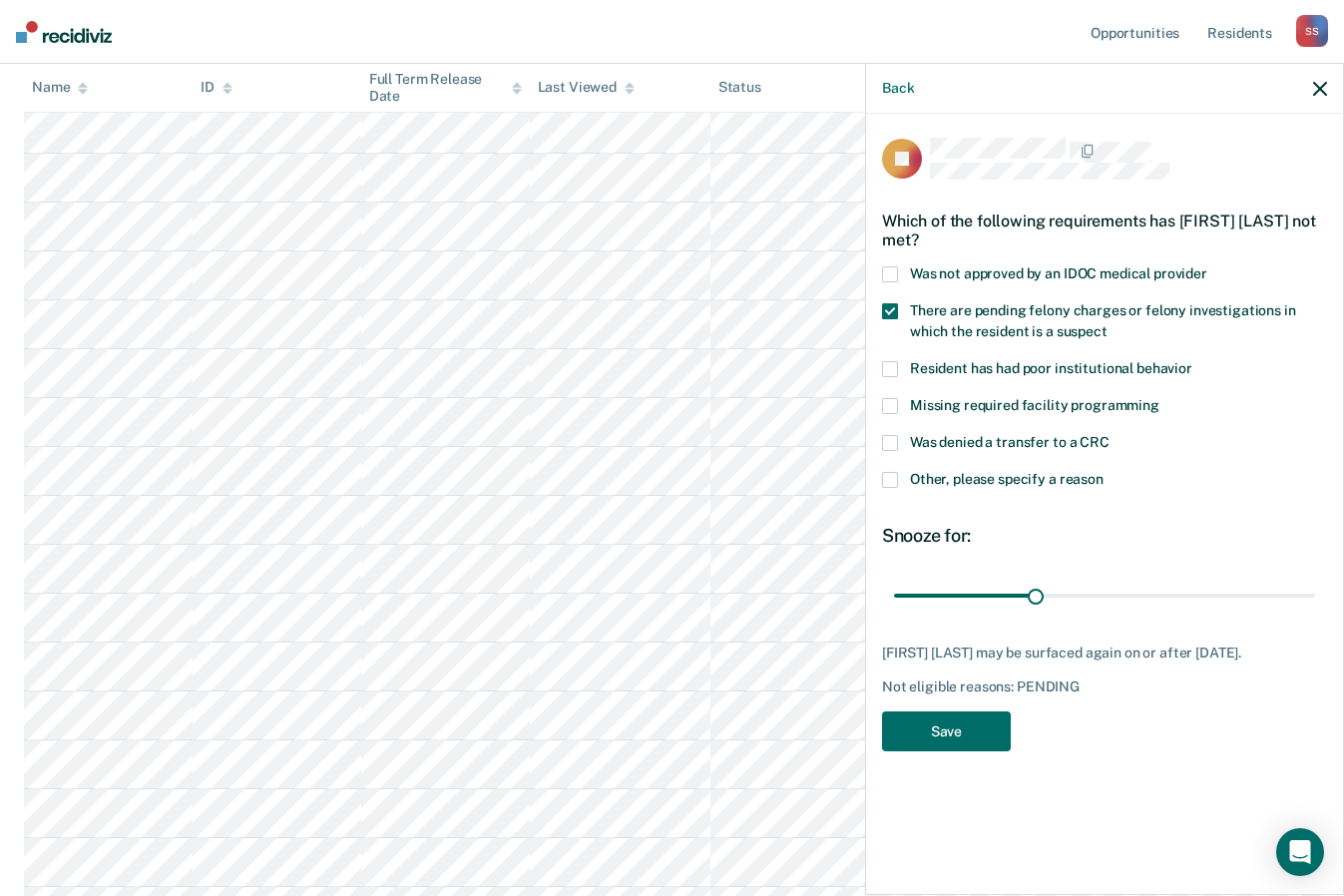 click at bounding box center (890, 480) 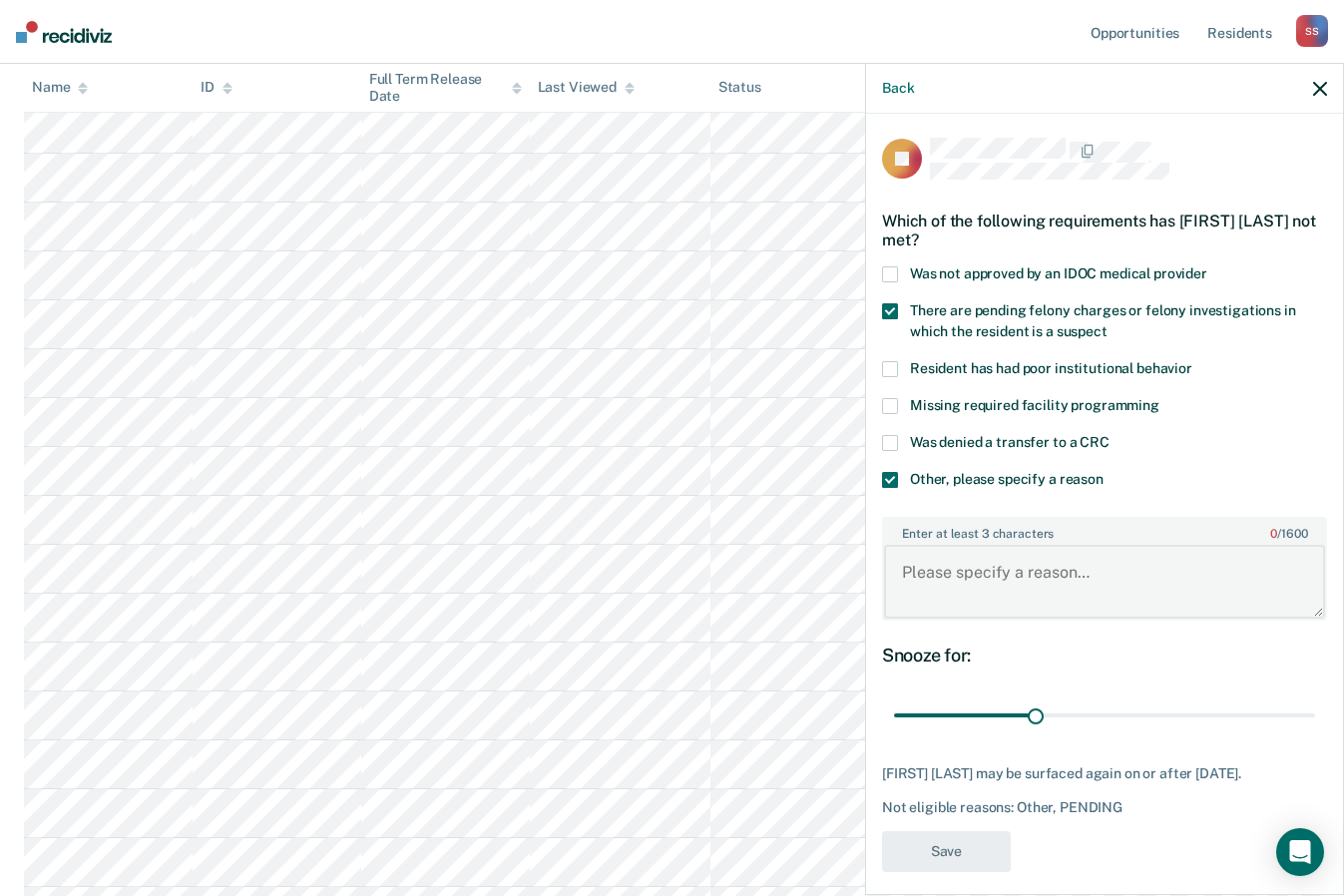 click on "Enter at least 3 characters 0  /  1600" at bounding box center (1105, 582) 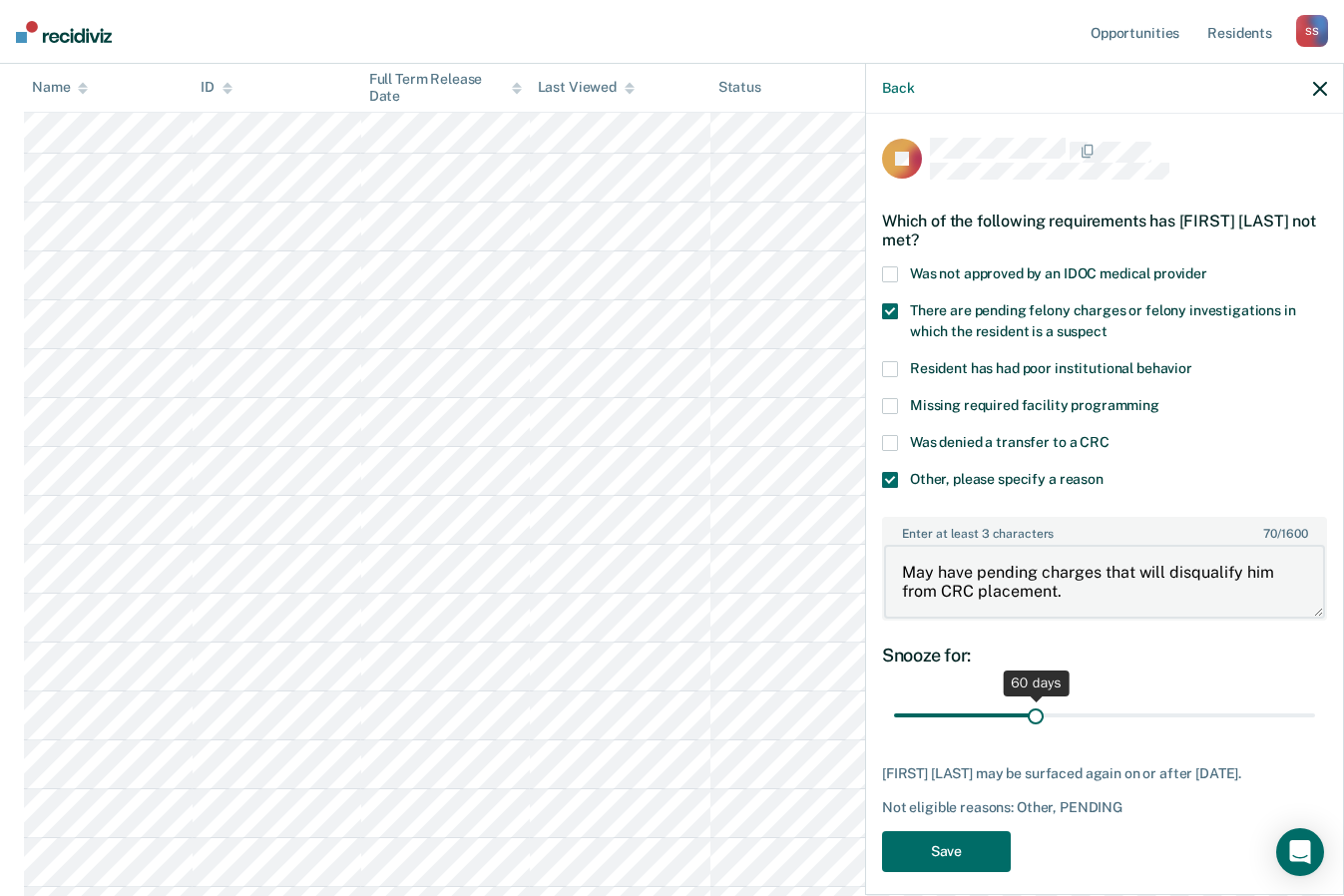 type on "May have pending charges that will disqualify him from CRC placement." 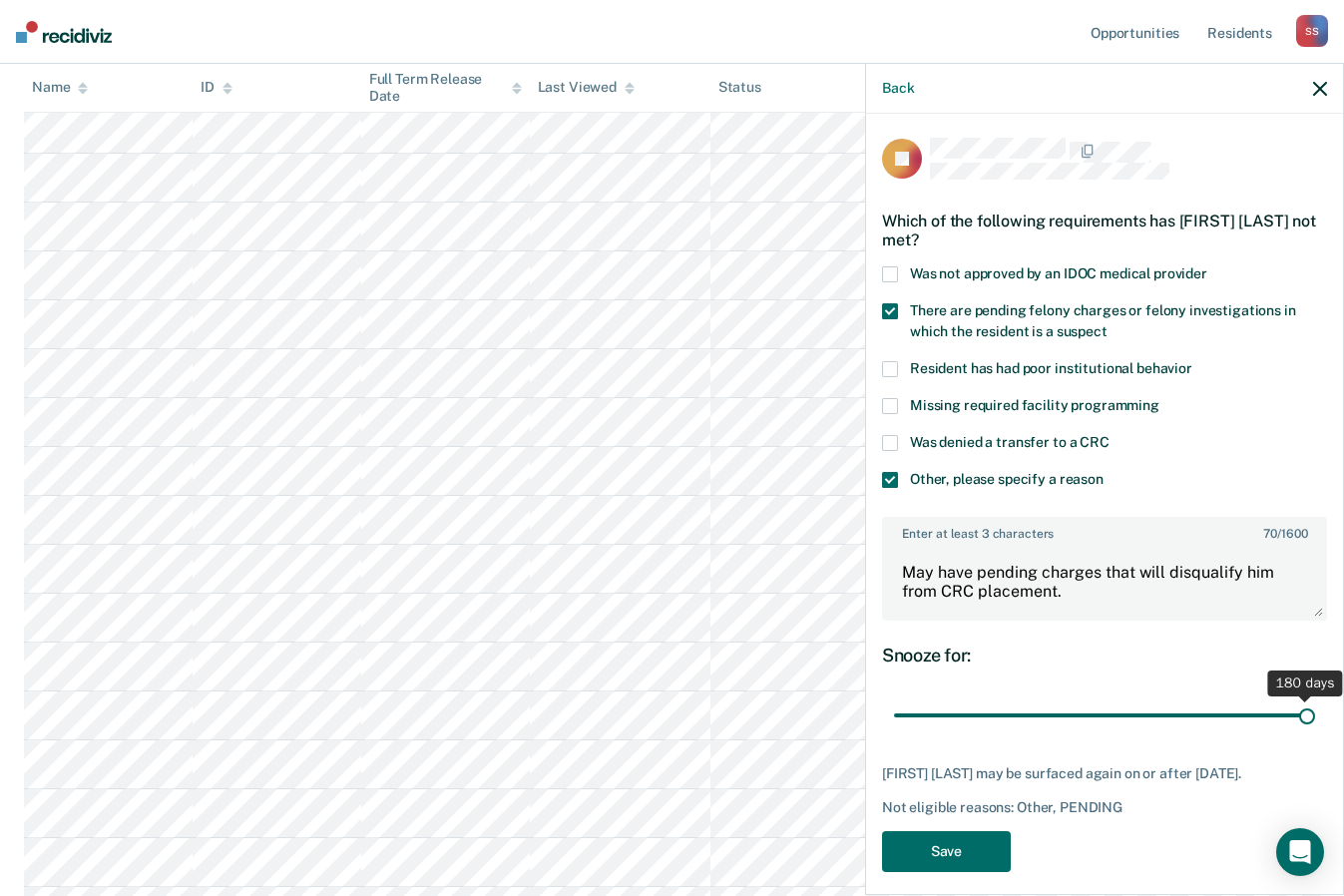 drag, startPoint x: 1031, startPoint y: 717, endPoint x: 1300, endPoint y: 737, distance: 269.74247 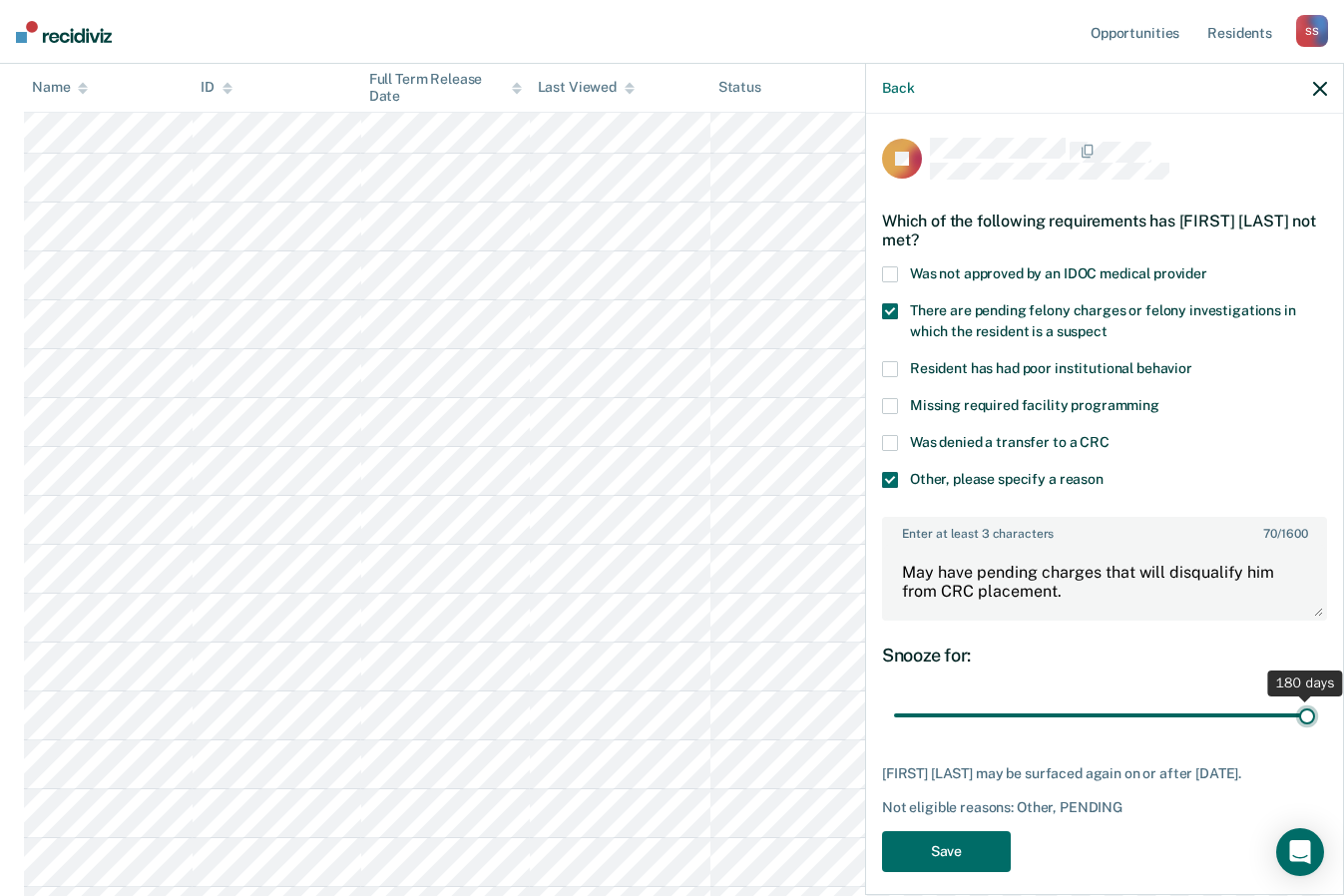 type on "180" 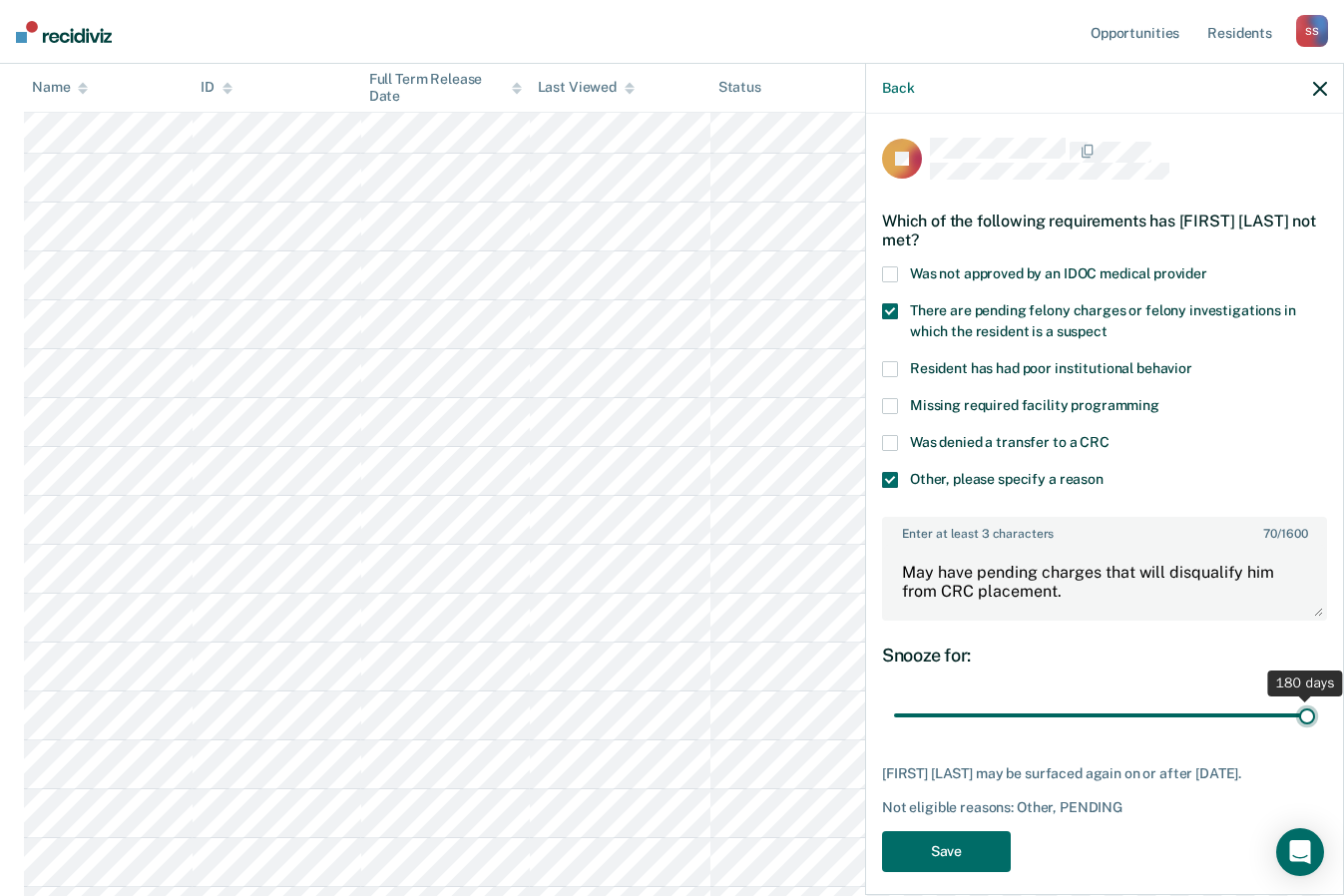 click at bounding box center [1105, 715] 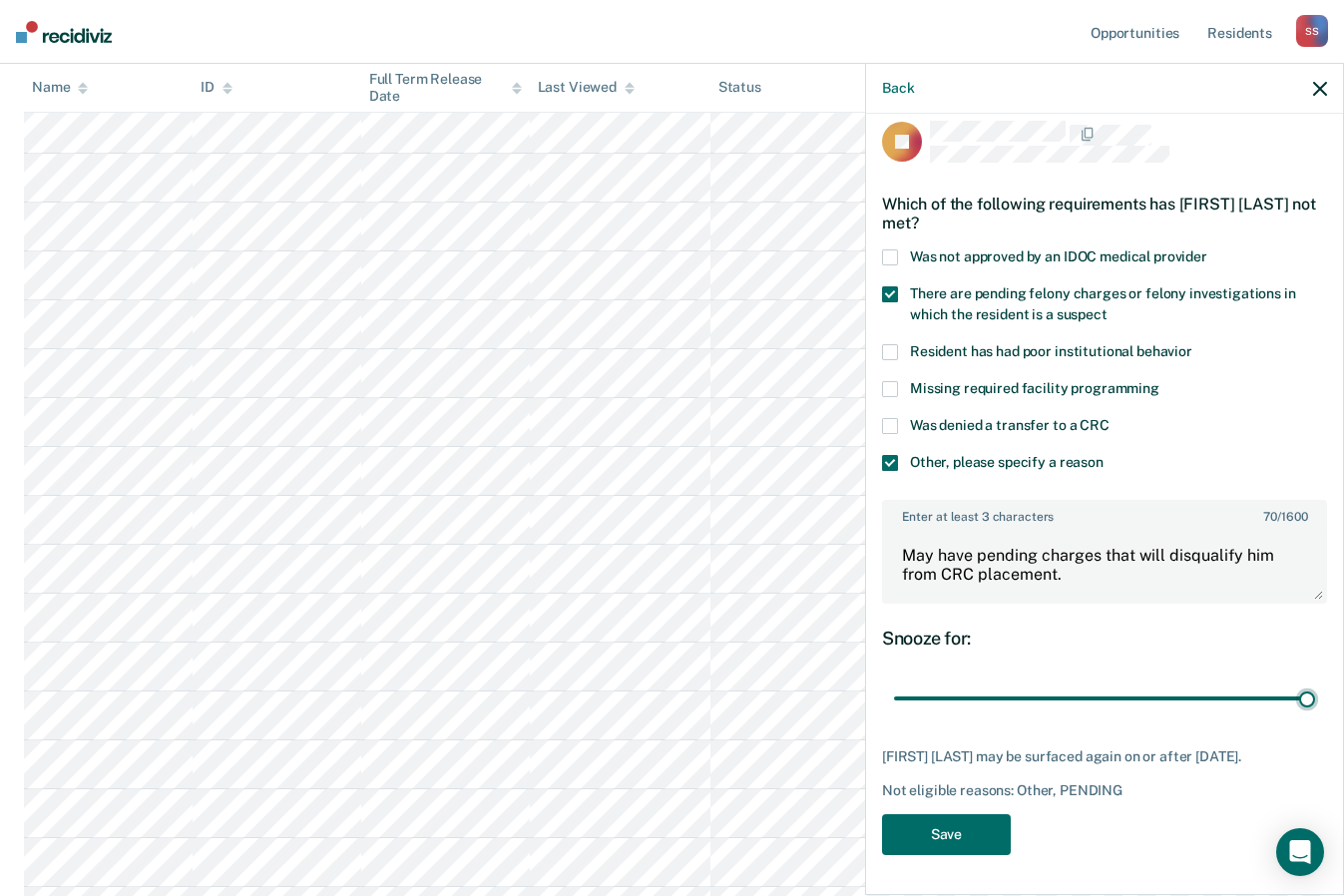scroll, scrollTop: 32, scrollLeft: 0, axis: vertical 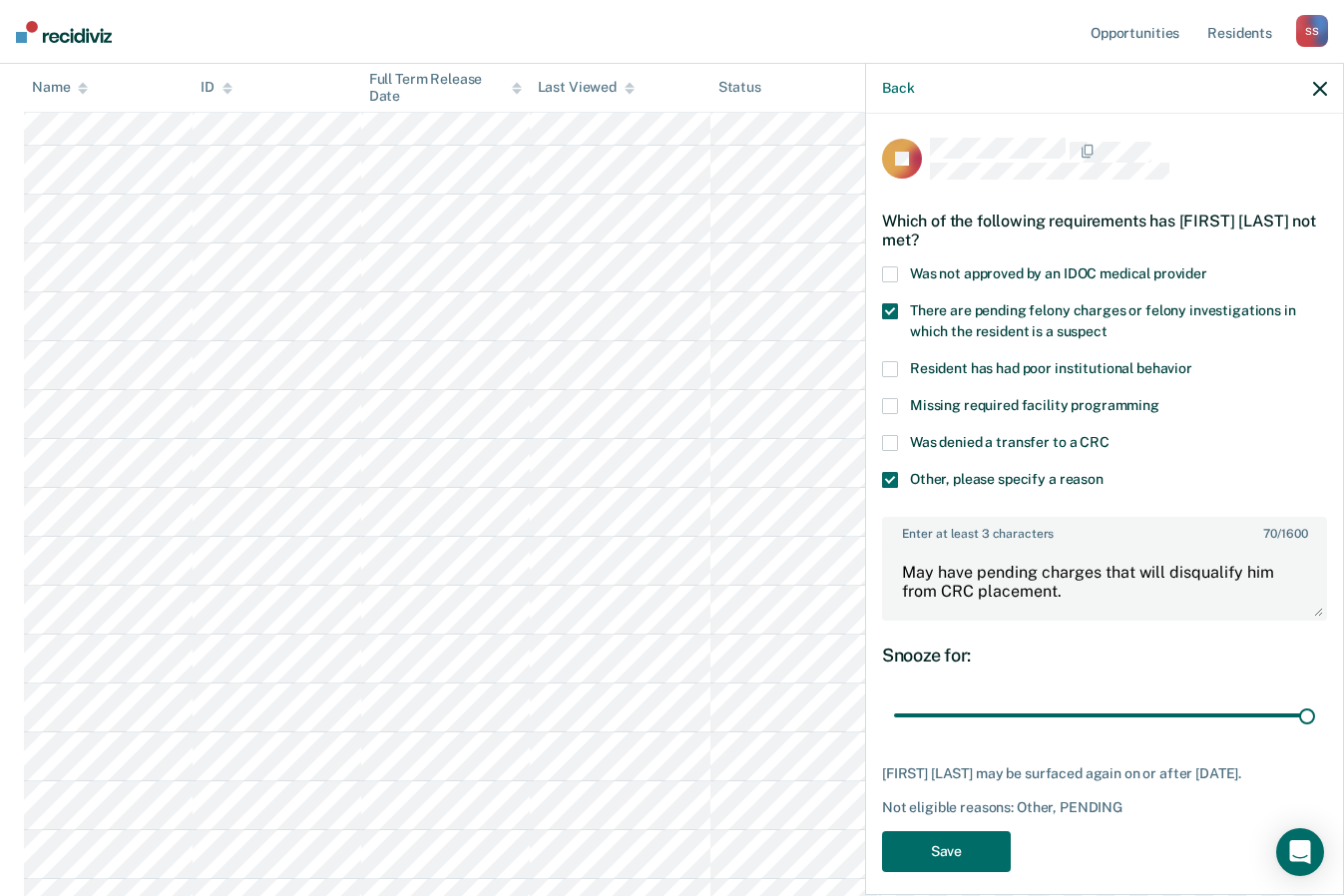 click at bounding box center (890, 311) 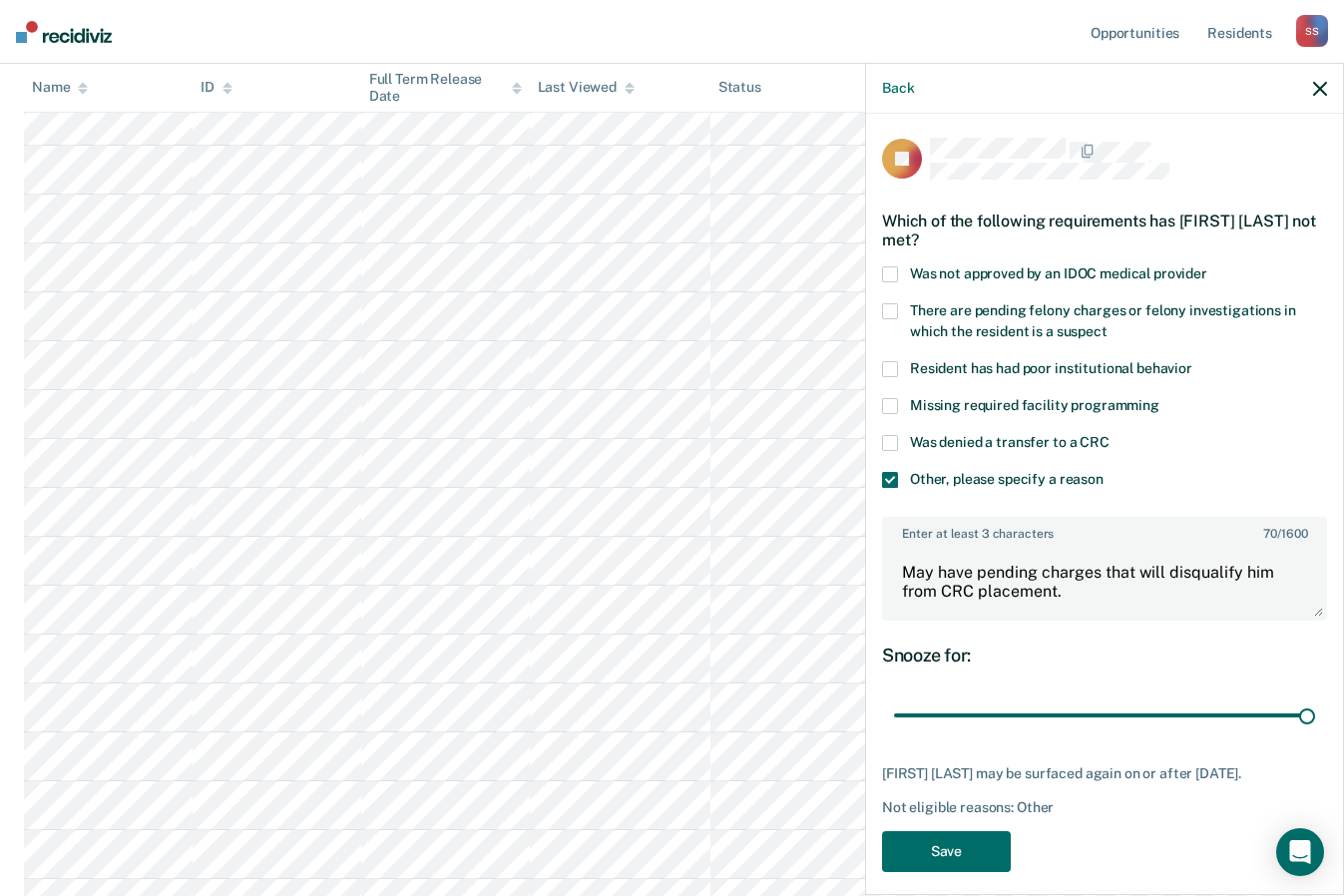 click at bounding box center [890, 311] 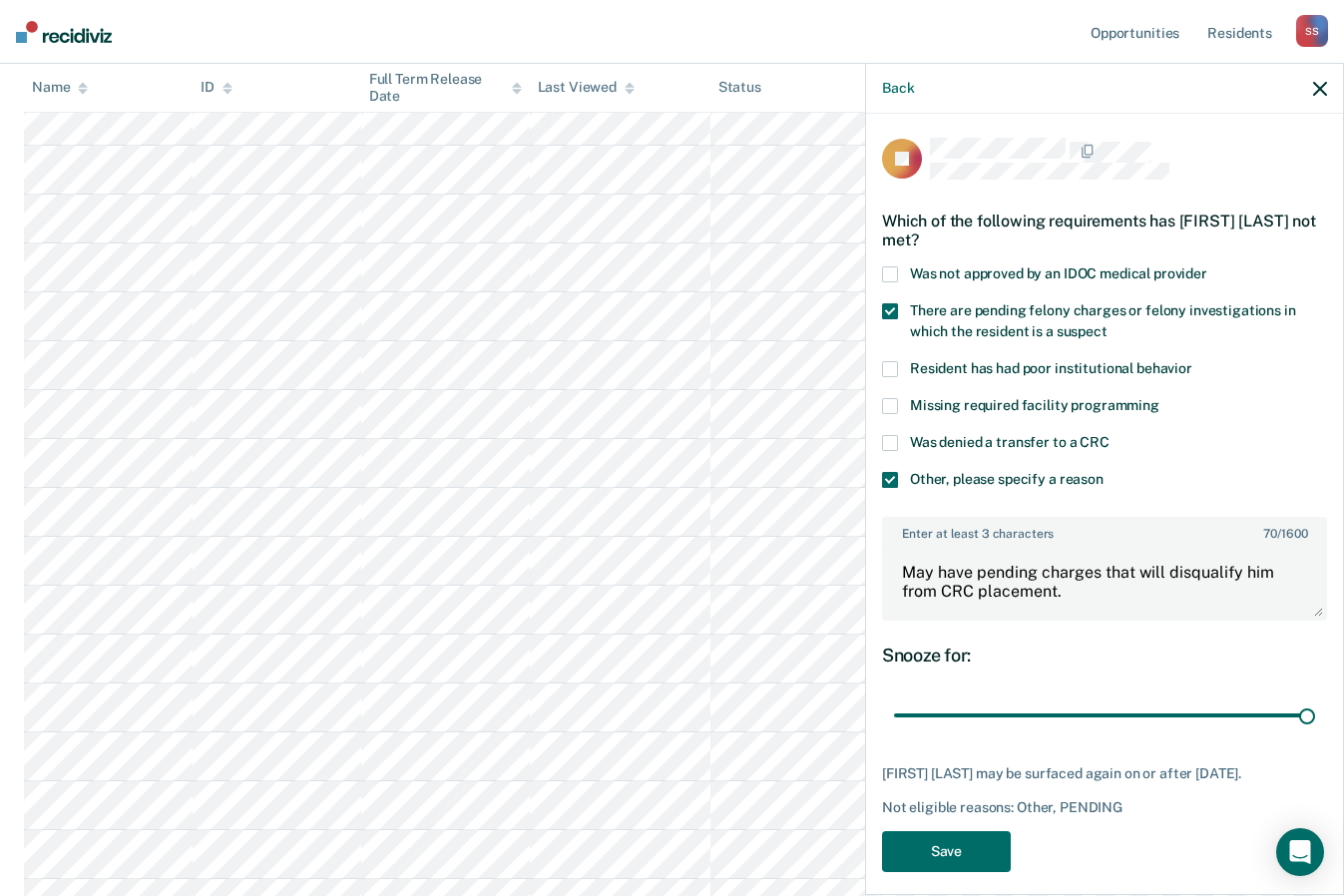 click at bounding box center [890, 311] 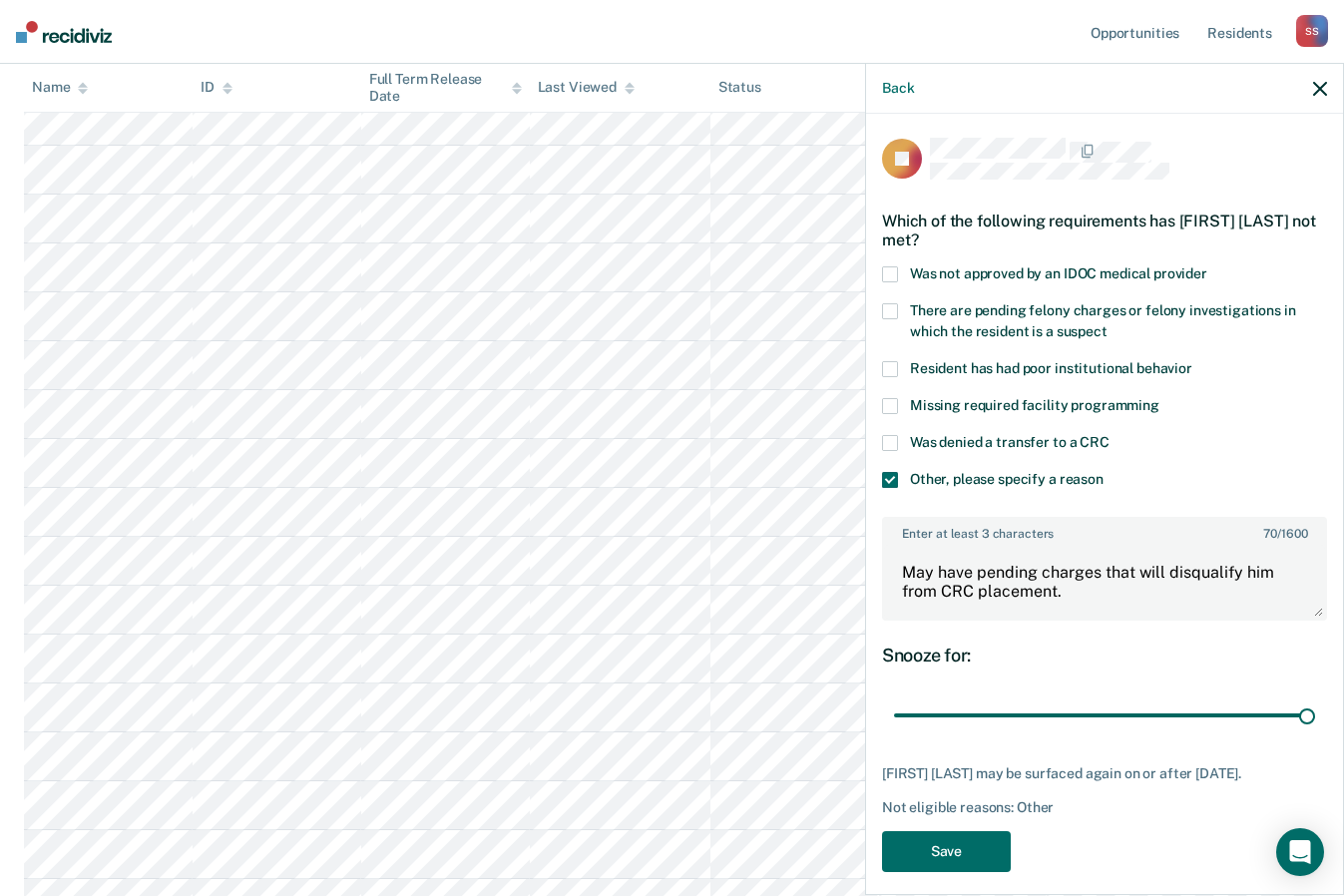 click at bounding box center (890, 311) 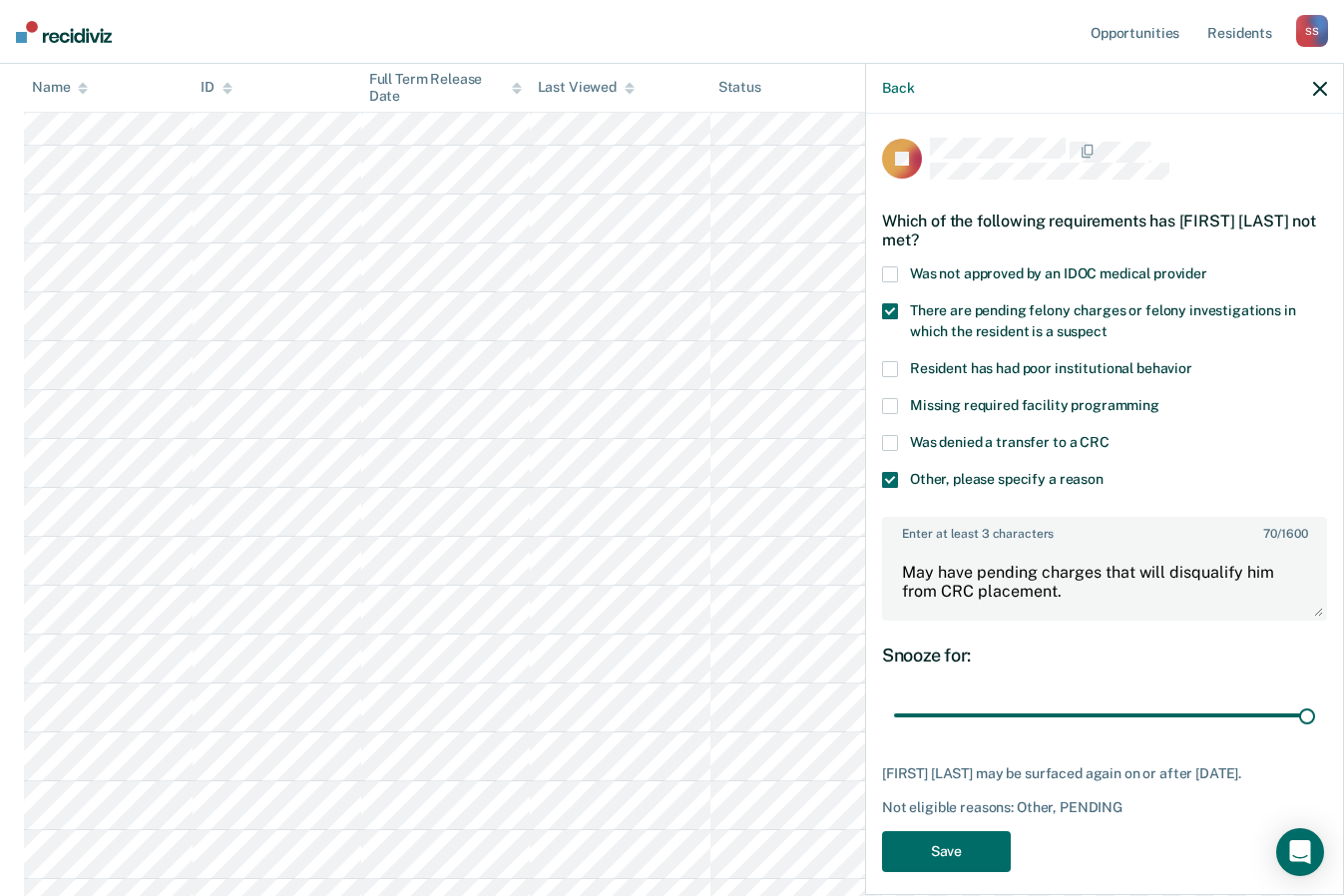 click at bounding box center (890, 443) 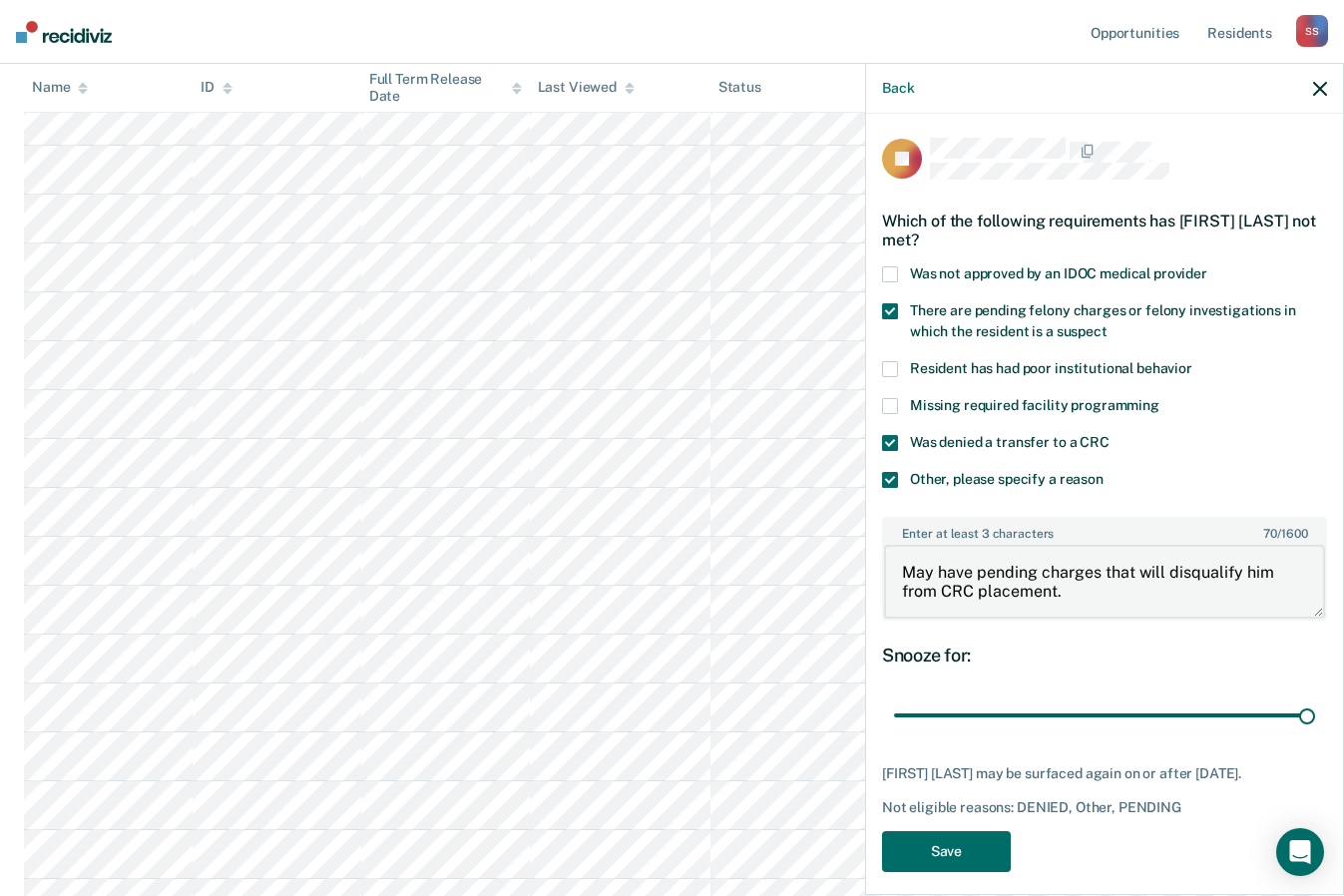click on "May have pending charges that will disqualify him from CRC placement." at bounding box center [1105, 582] 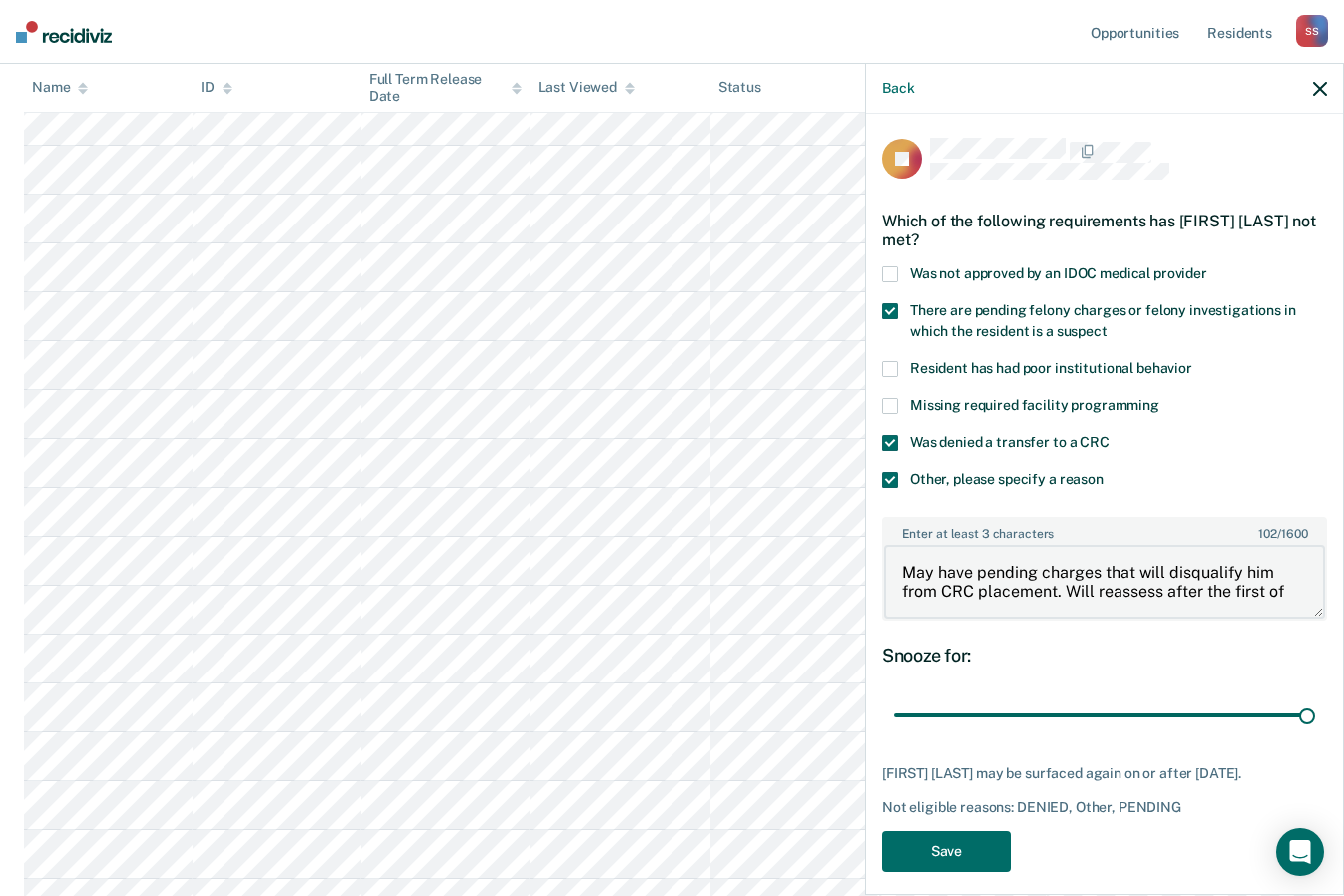 scroll, scrollTop: 3, scrollLeft: 0, axis: vertical 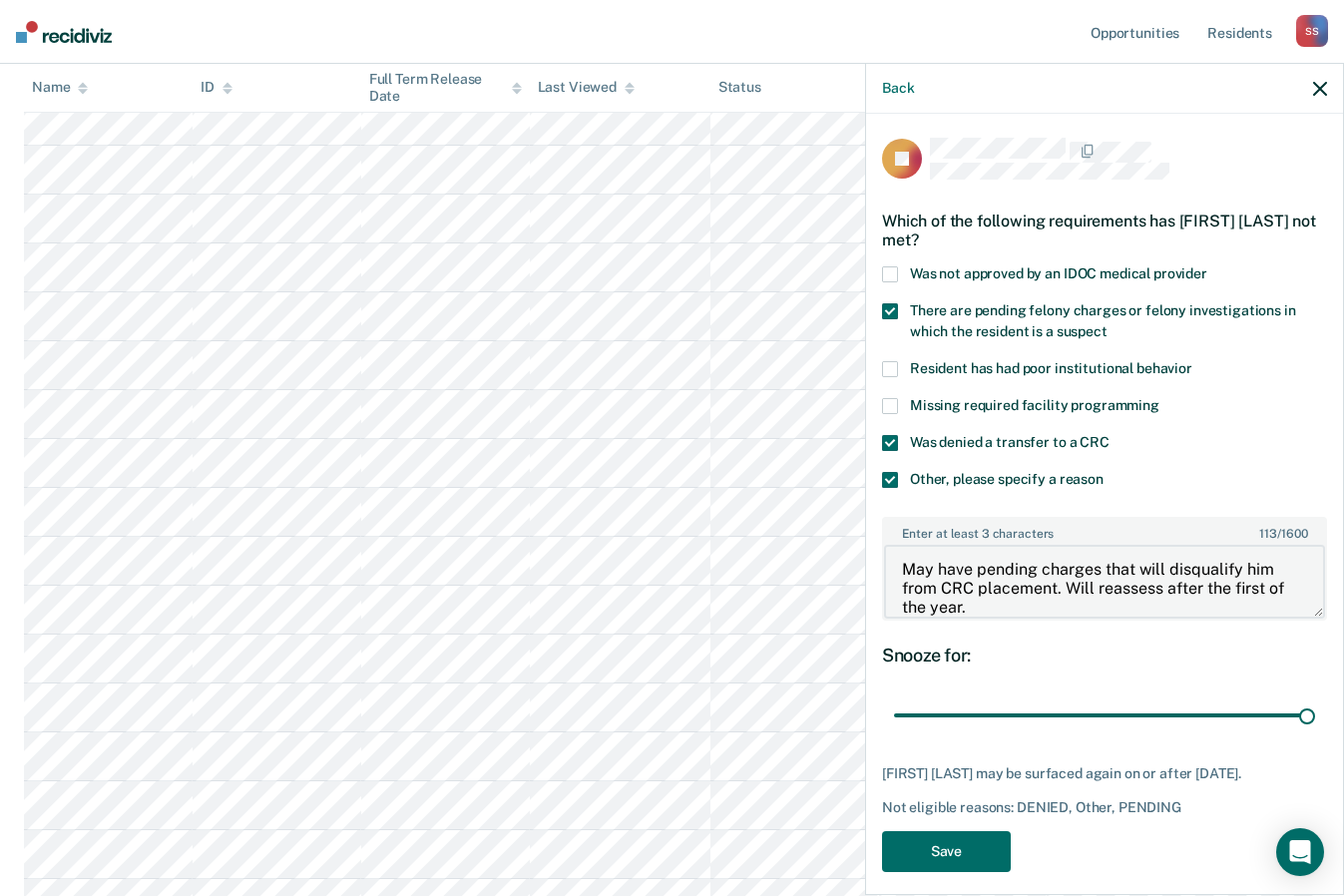 drag, startPoint x: 1071, startPoint y: 597, endPoint x: 1097, endPoint y: 583, distance: 29.529646 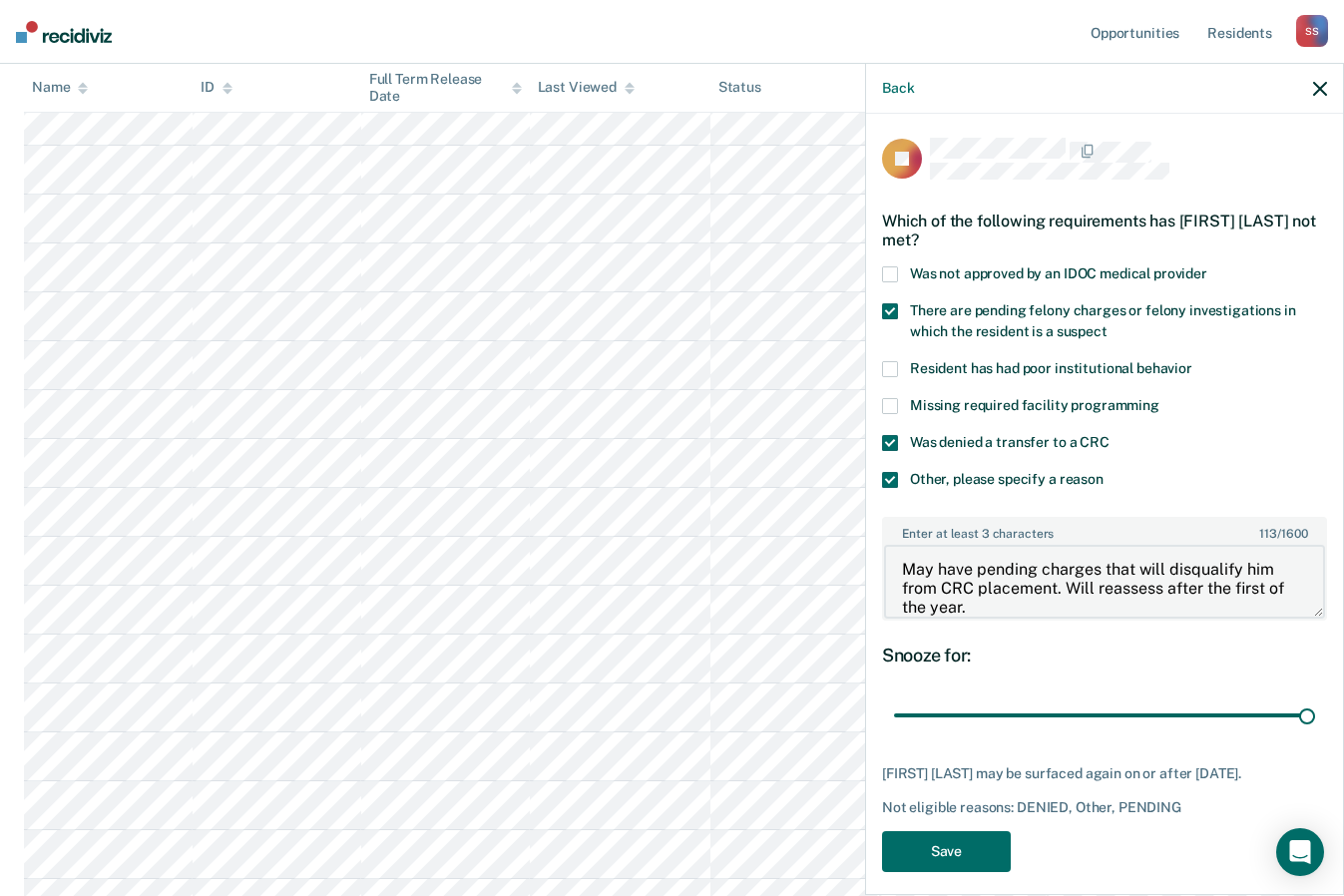 click on "May have pending charges that will disqualify him from CRC placement. Will reassess after the first of the year." at bounding box center (1105, 582) 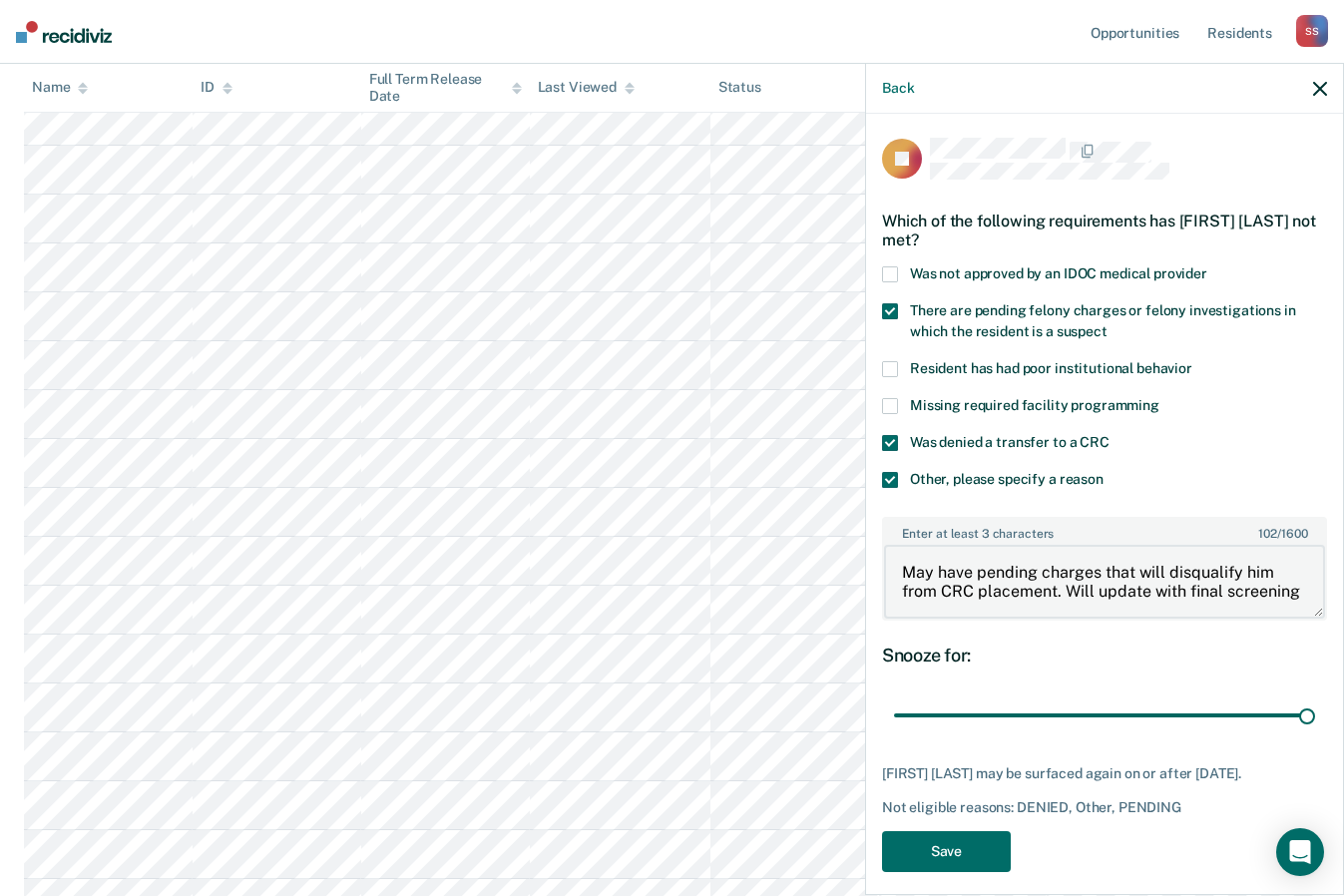 scroll, scrollTop: 3, scrollLeft: 0, axis: vertical 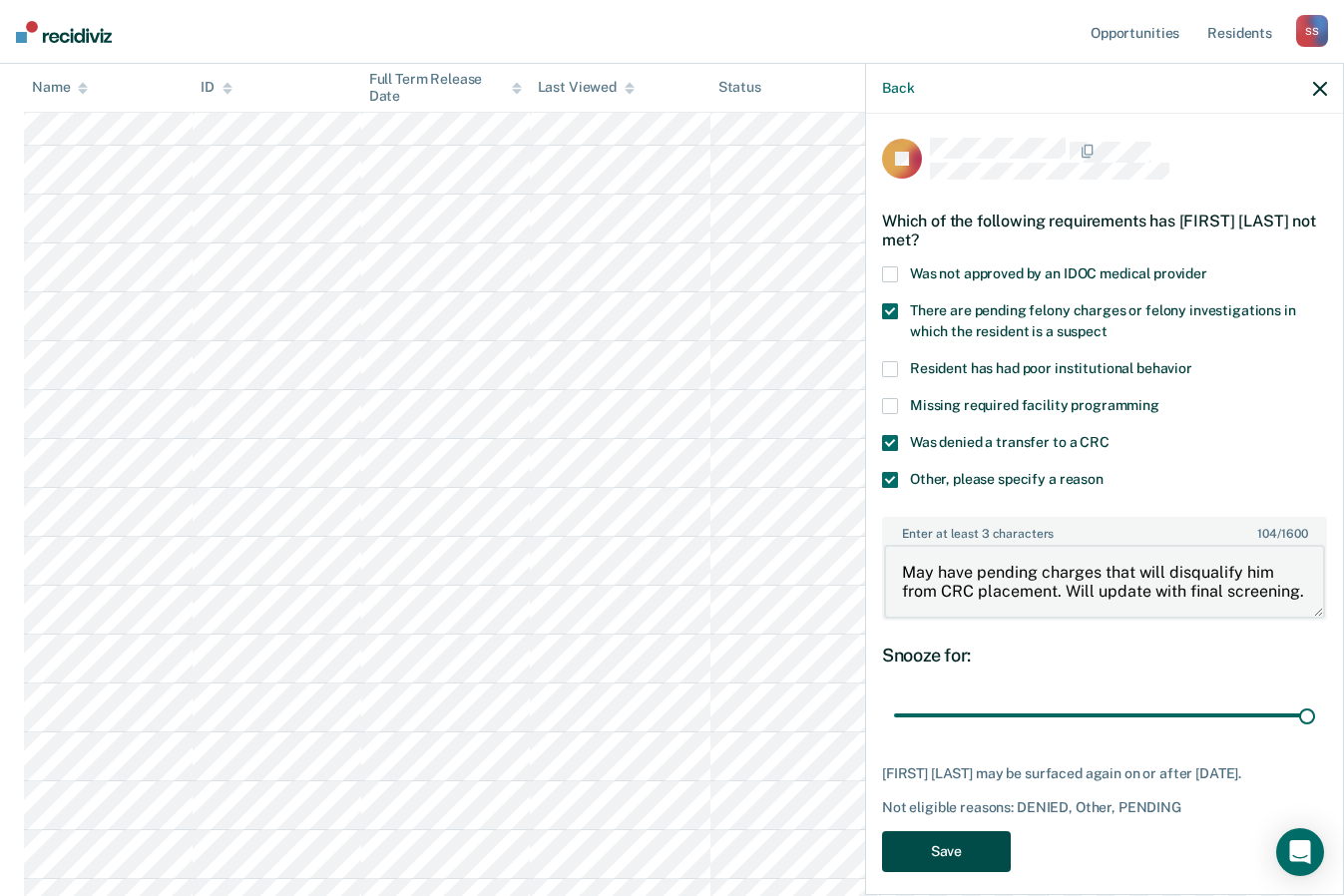 type on "May have pending charges that will disqualify him from CRC placement. Will update with final screening." 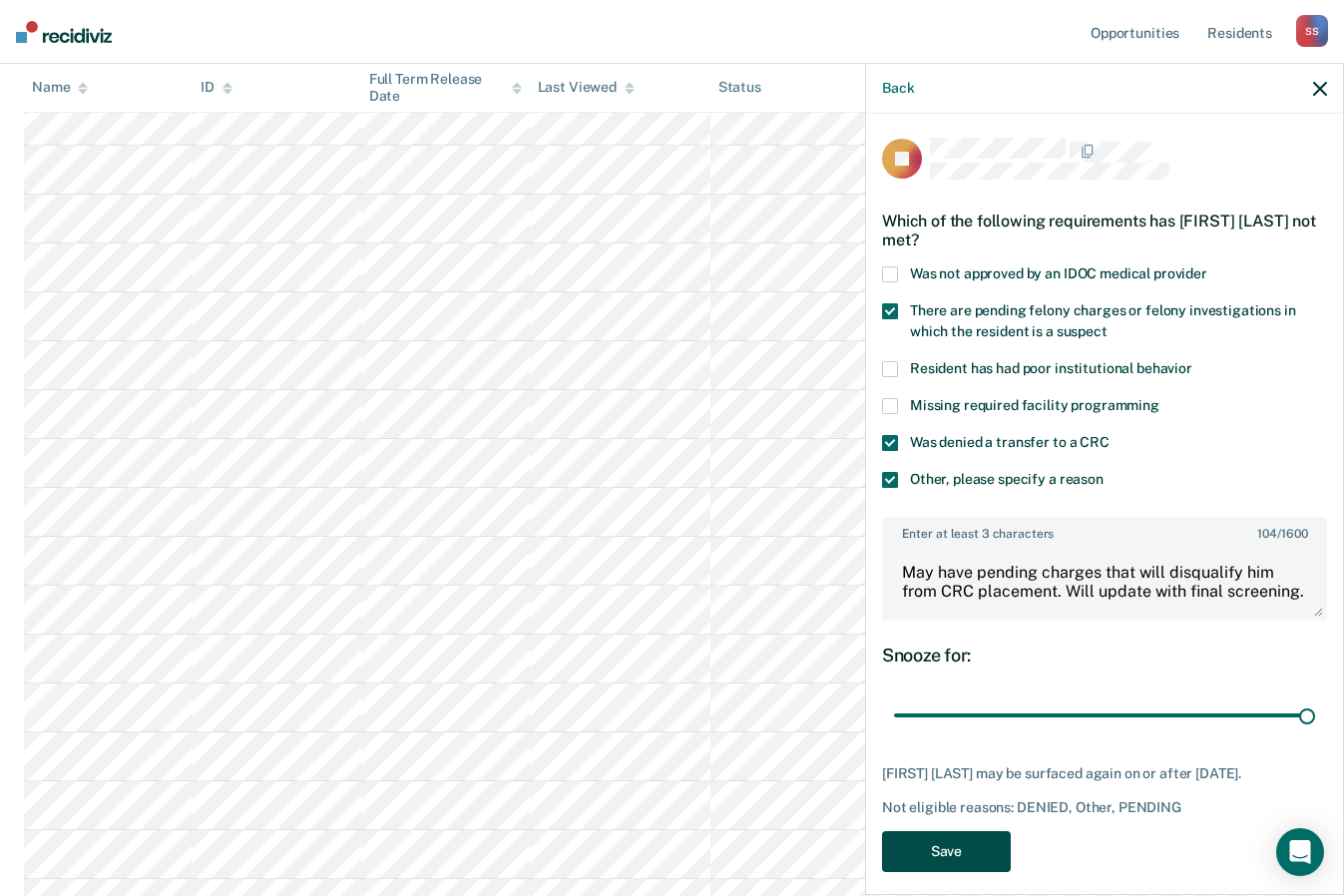 click on "Save" at bounding box center (946, 851) 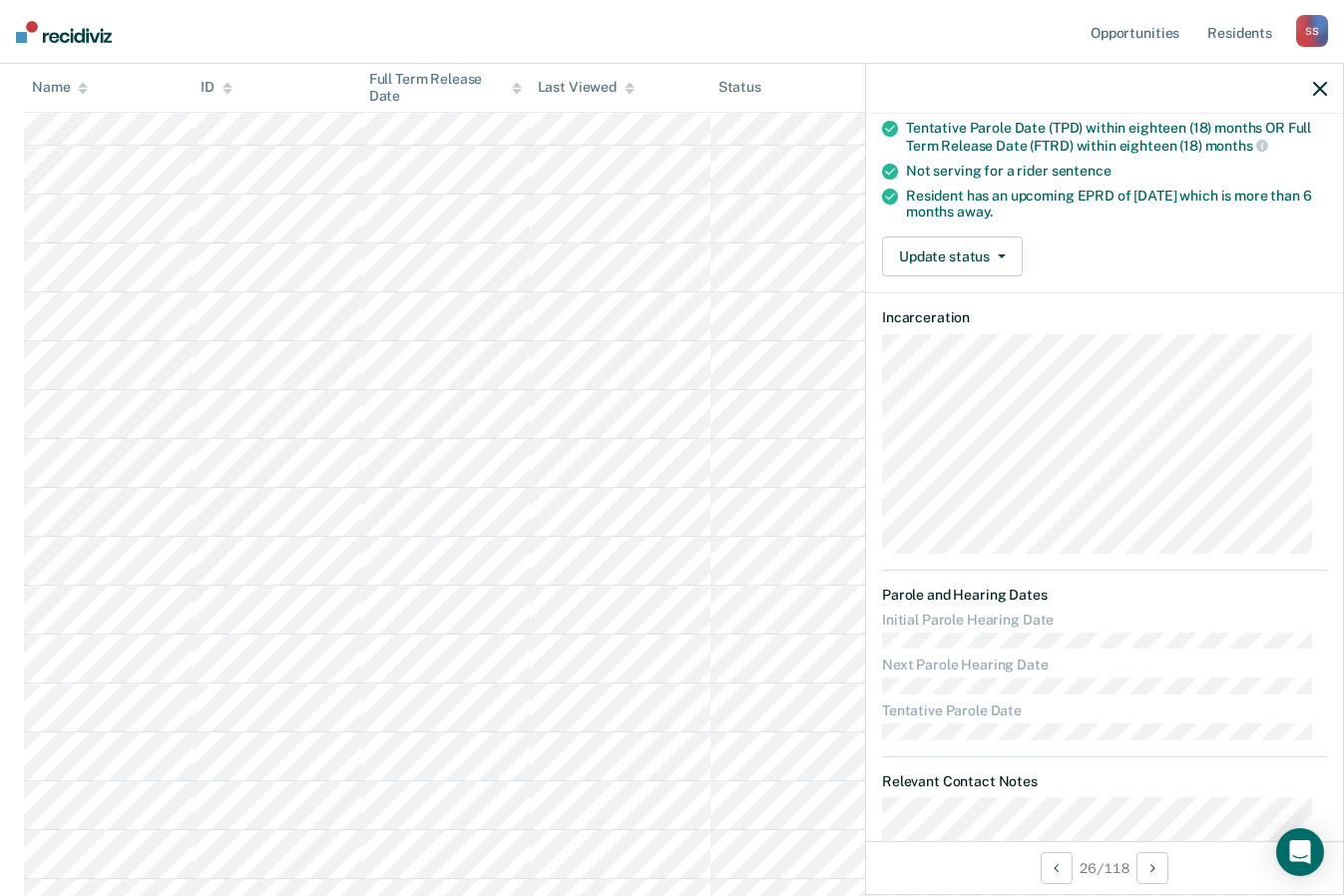scroll, scrollTop: 355, scrollLeft: 0, axis: vertical 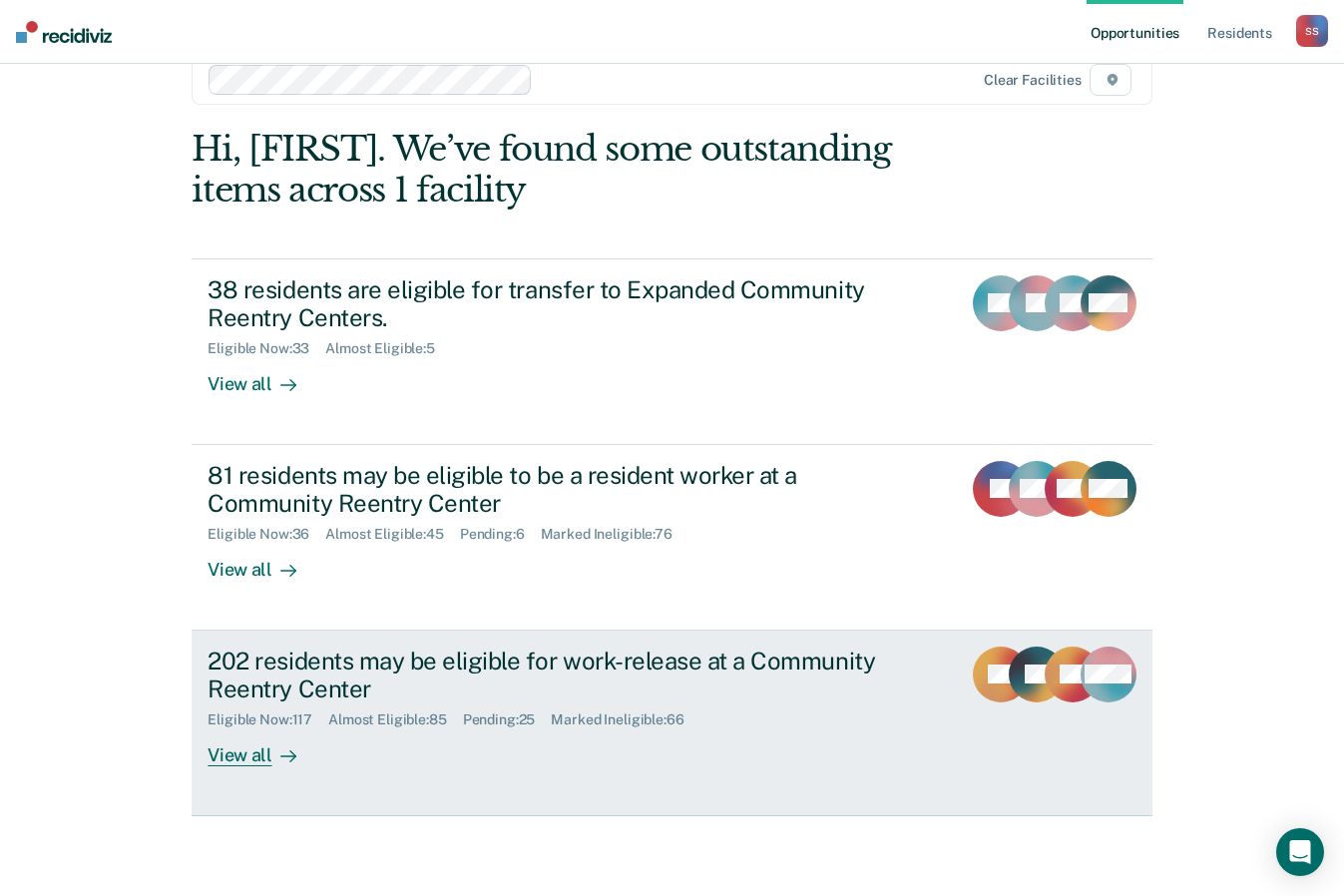 click on "202 residents may be eligible for work-release at a Community Reentry Center" at bounding box center (558, 675) 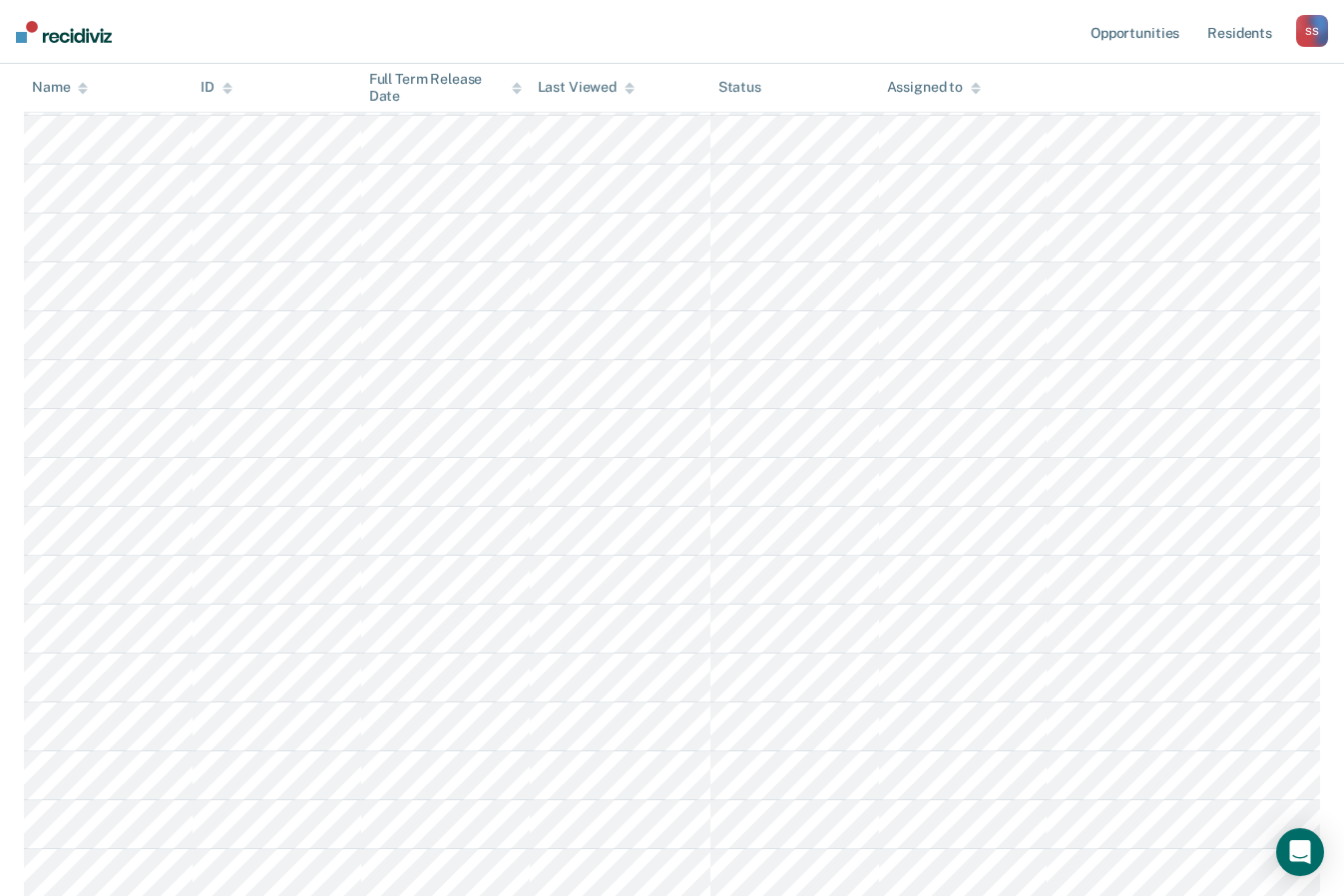 scroll, scrollTop: 599, scrollLeft: 0, axis: vertical 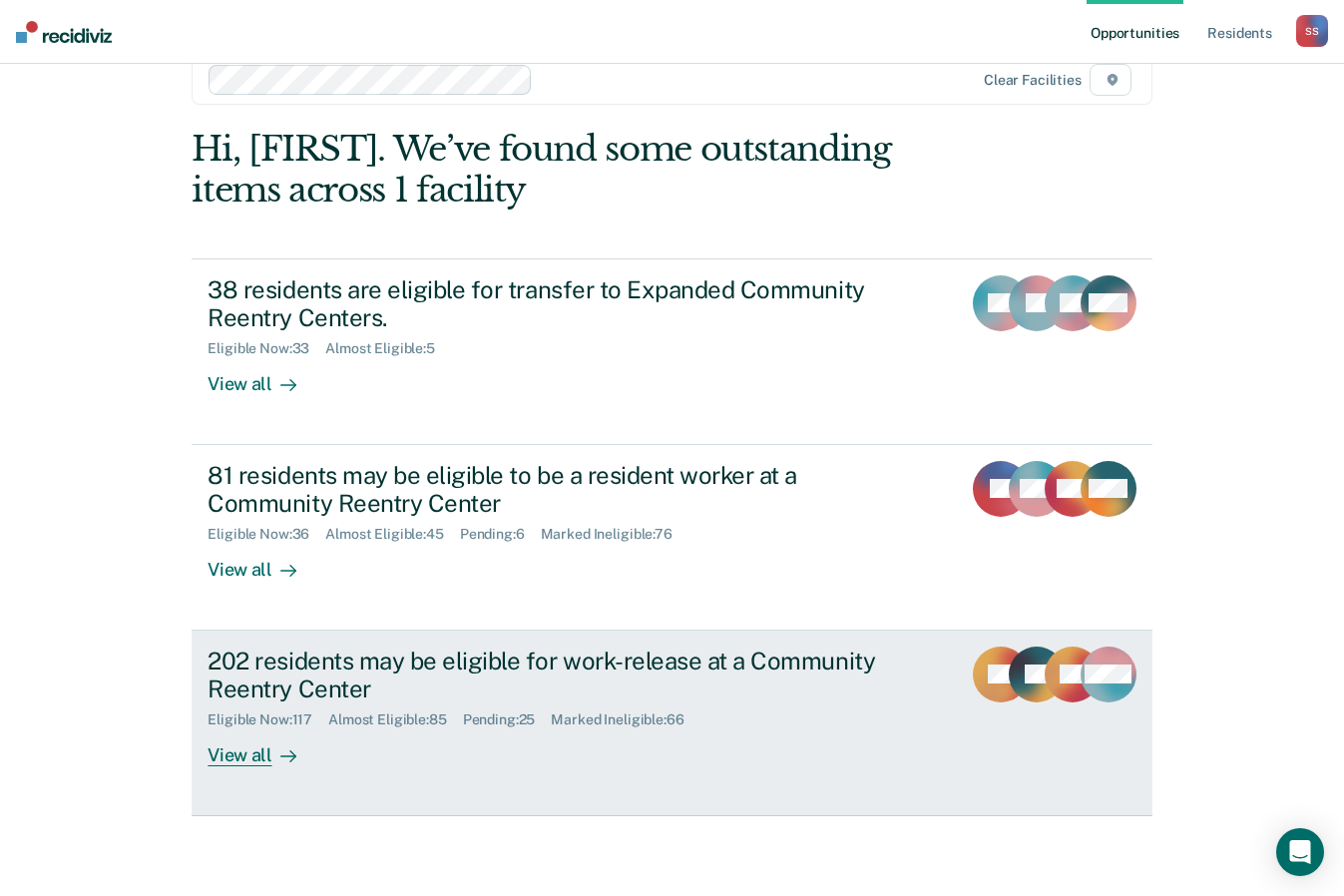 click on "202 residents may be eligible for work-release at a Community Reentry Center" at bounding box center (558, 675) 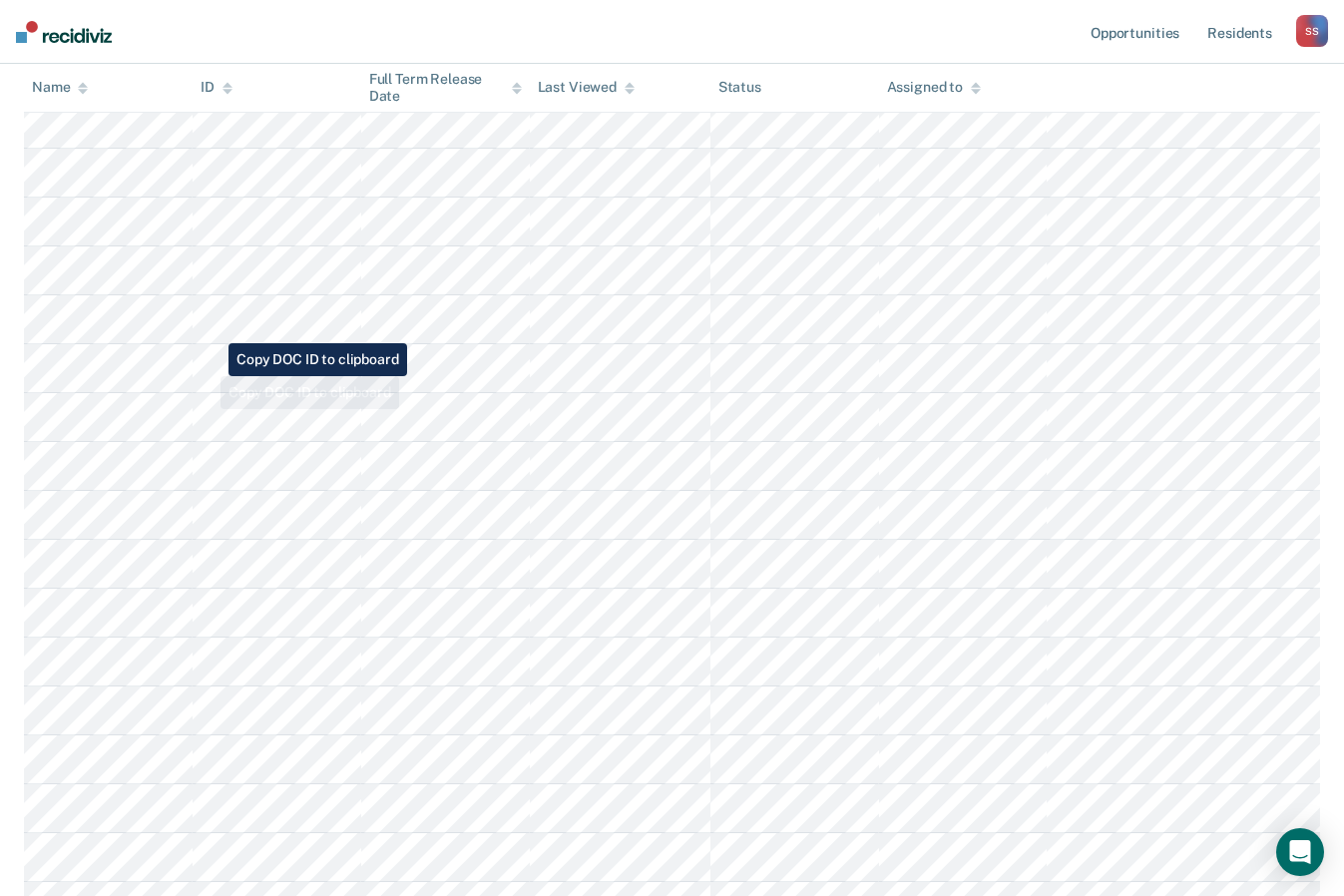 scroll, scrollTop: 399, scrollLeft: 0, axis: vertical 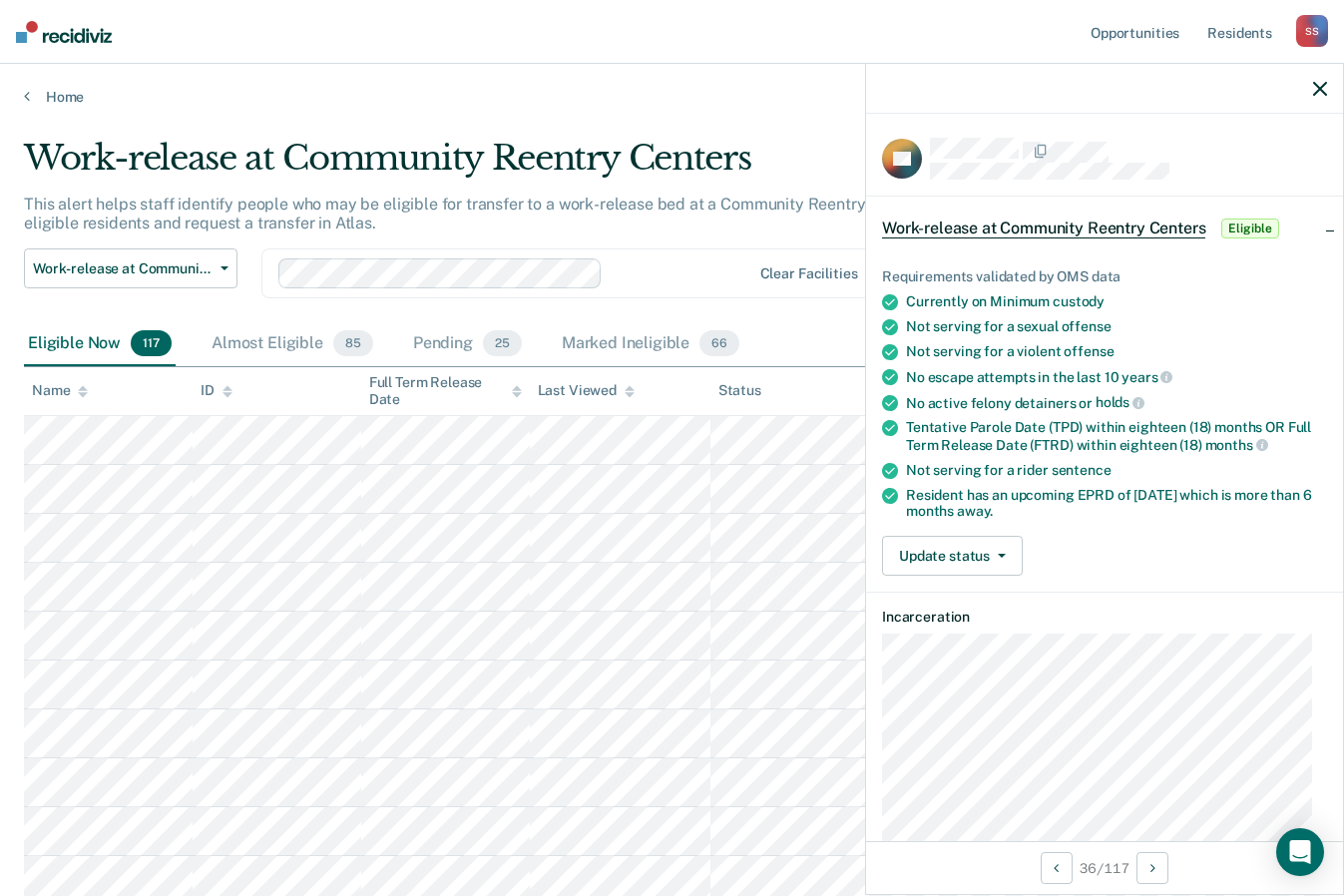 drag, startPoint x: 1319, startPoint y: 83, endPoint x: 1261, endPoint y: 108, distance: 63.15853 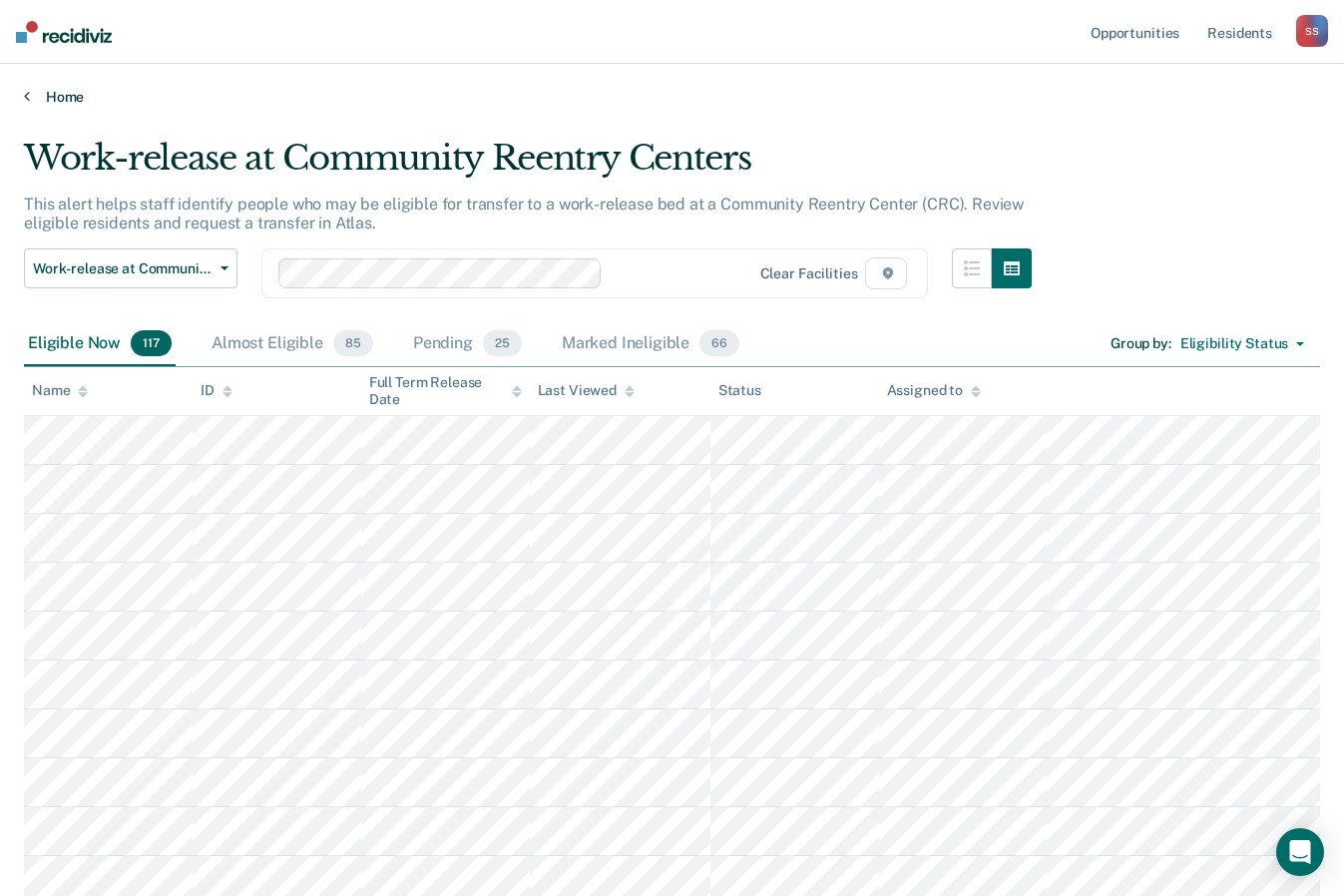 click on "Home" at bounding box center (672, 97) 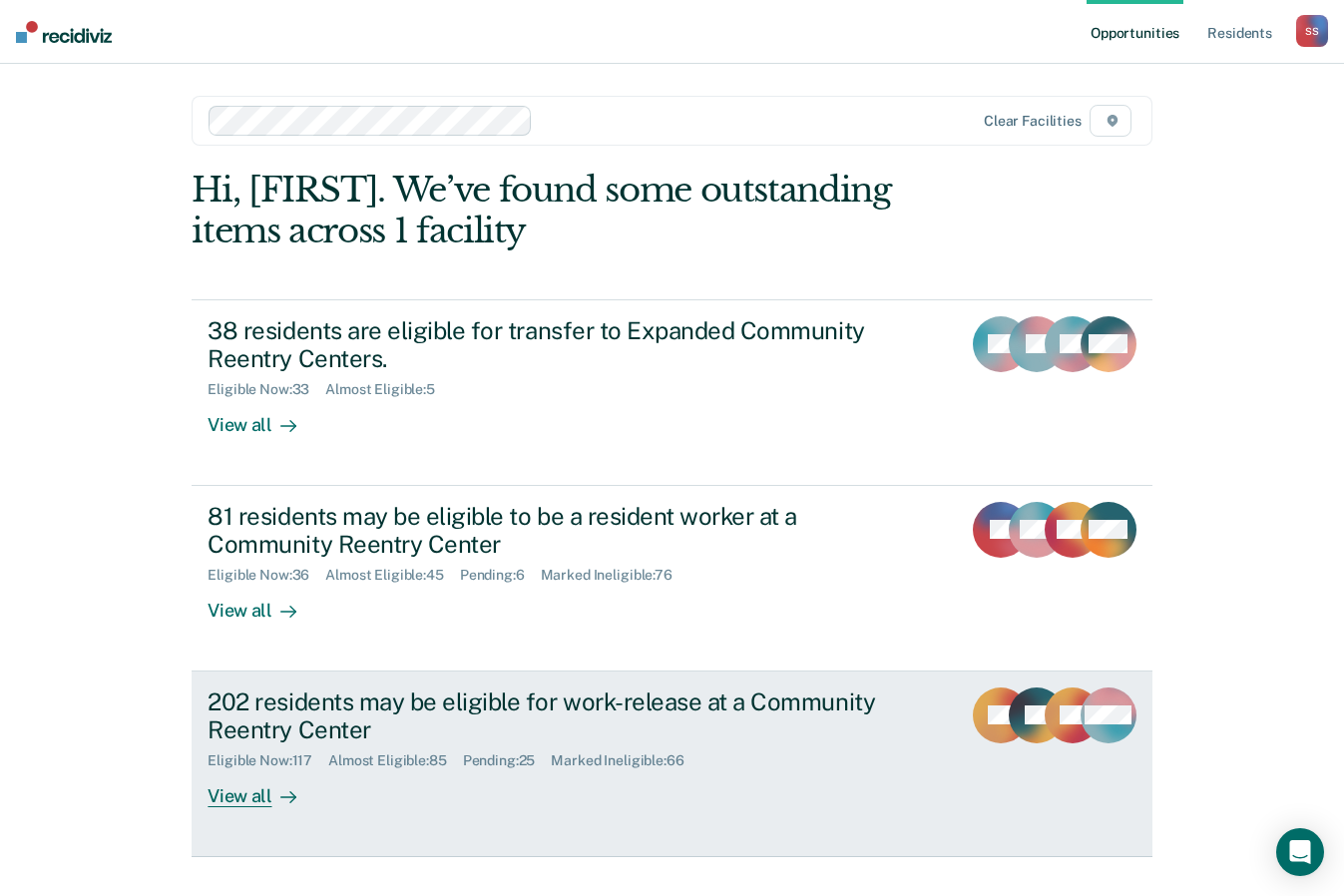 click on "202 residents may be eligible for work-release at a Community Reentry Center" at bounding box center [558, 716] 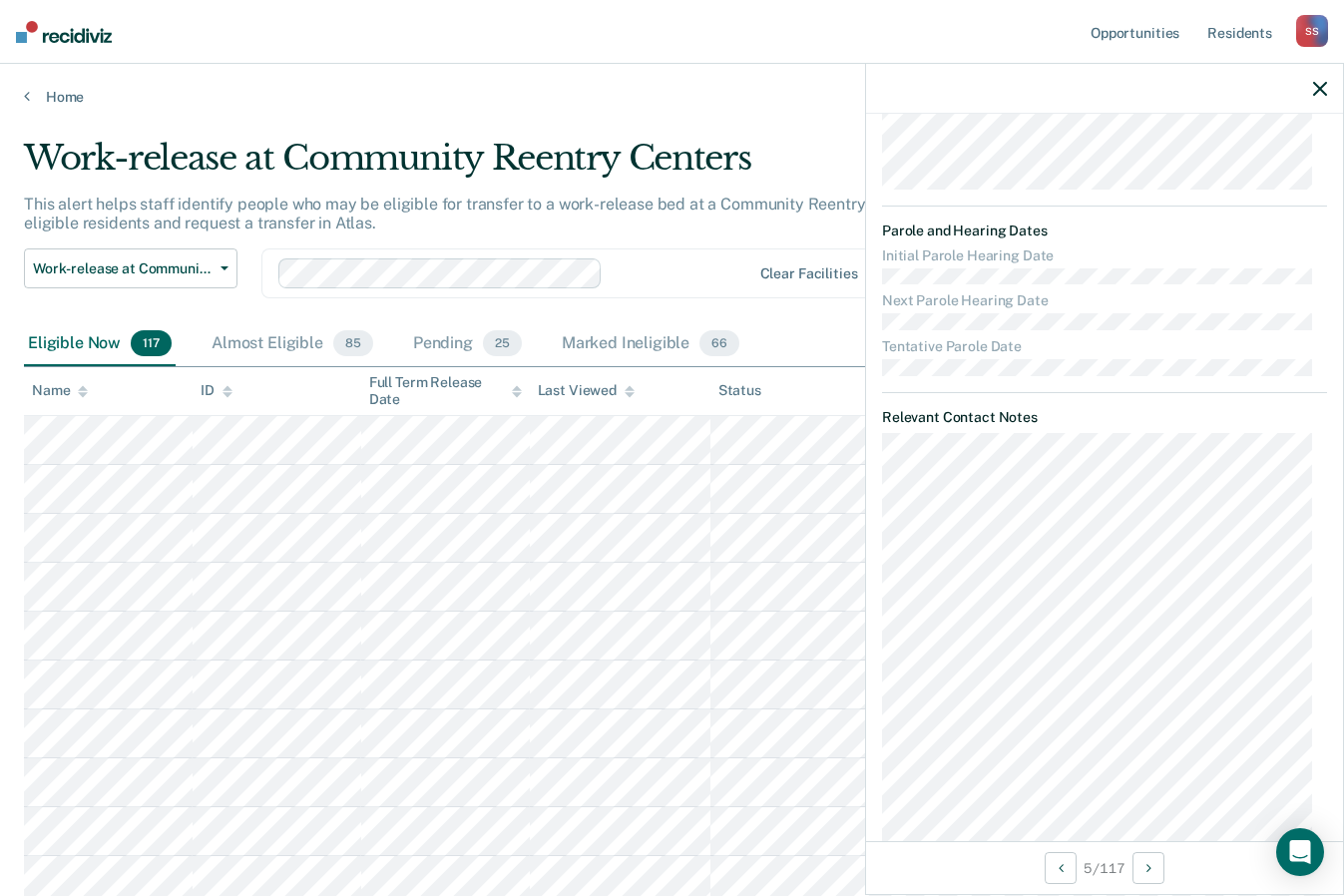 scroll, scrollTop: 698, scrollLeft: 0, axis: vertical 